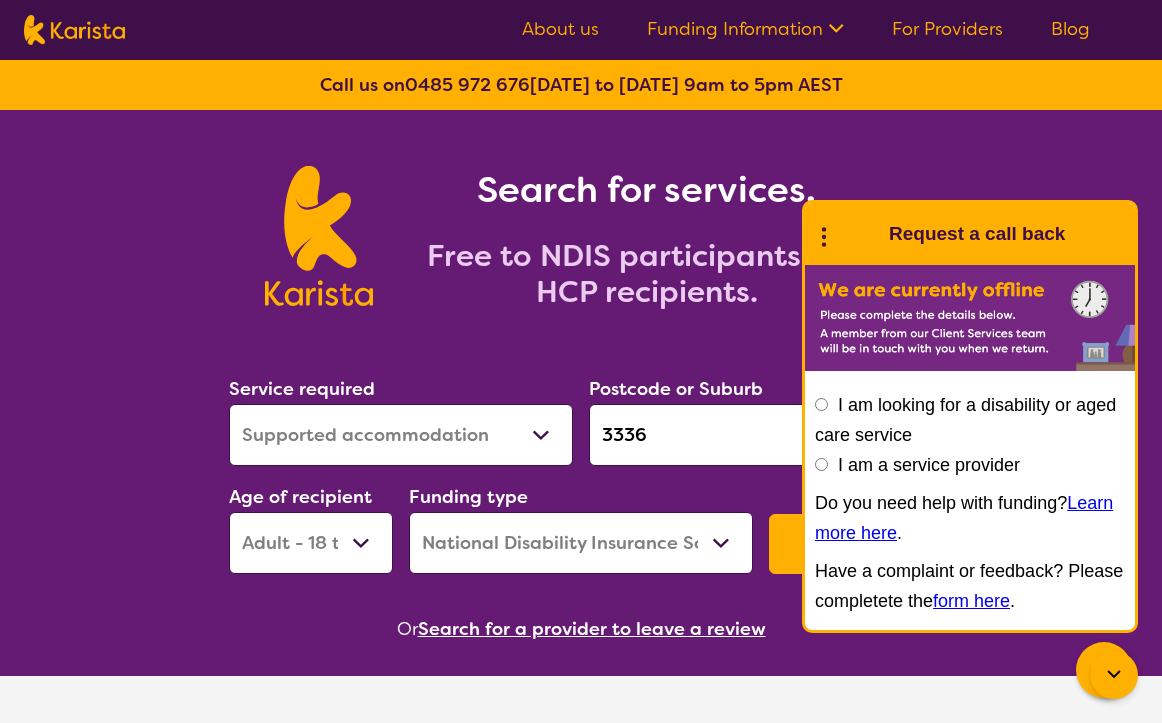 select on "Supported accommodation" 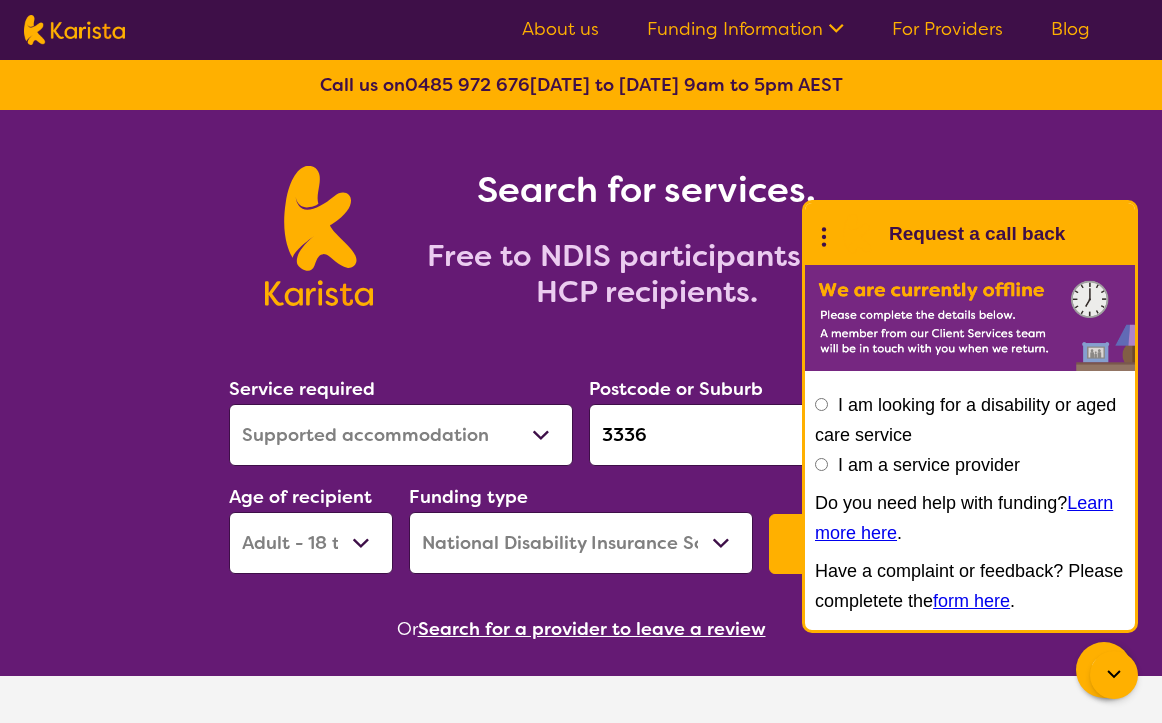 scroll, scrollTop: 0, scrollLeft: 0, axis: both 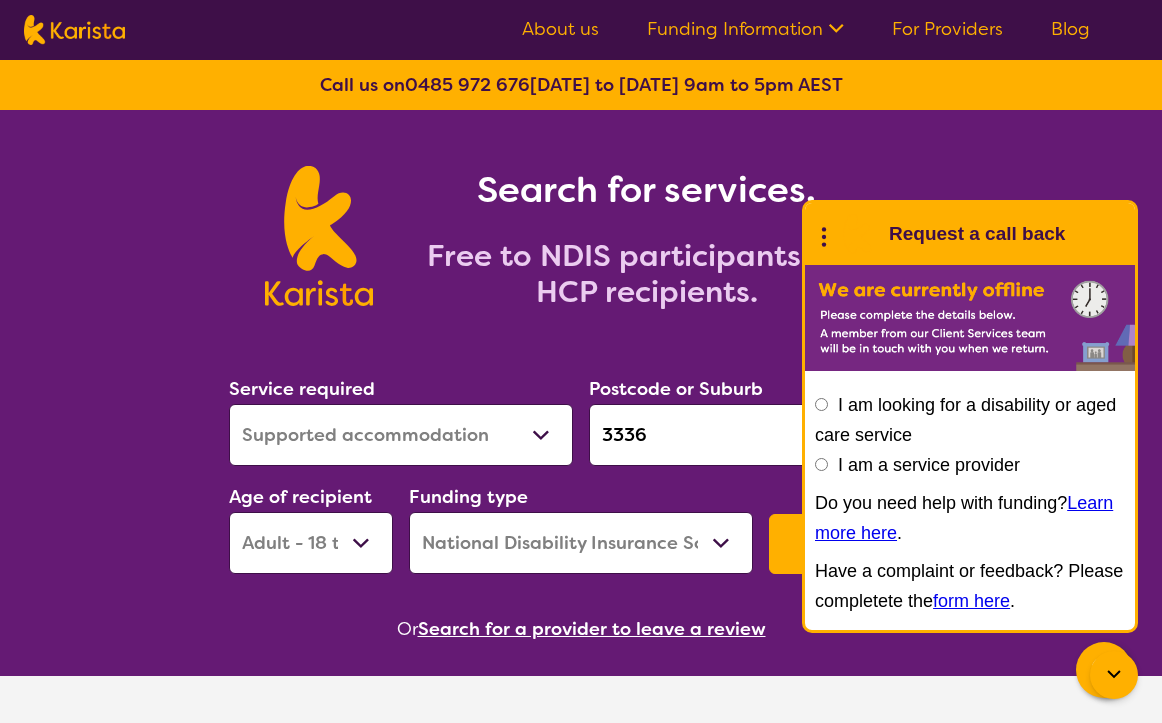 click on "Allied Health Assistant Assessment ([MEDICAL_DATA] or [MEDICAL_DATA]) Behaviour support Counselling Dietitian Domestic and home help Employment Support Exercise physiology Home Care Package Provider Key Worker NDIS Plan management NDIS Support Coordination Nursing services [MEDICAL_DATA] Personal care Physiotherapy [MEDICAL_DATA] Psychology Psychosocial Recovery Coach Respite [MEDICAL_DATA] Support worker Supported accommodation" at bounding box center (401, 435) 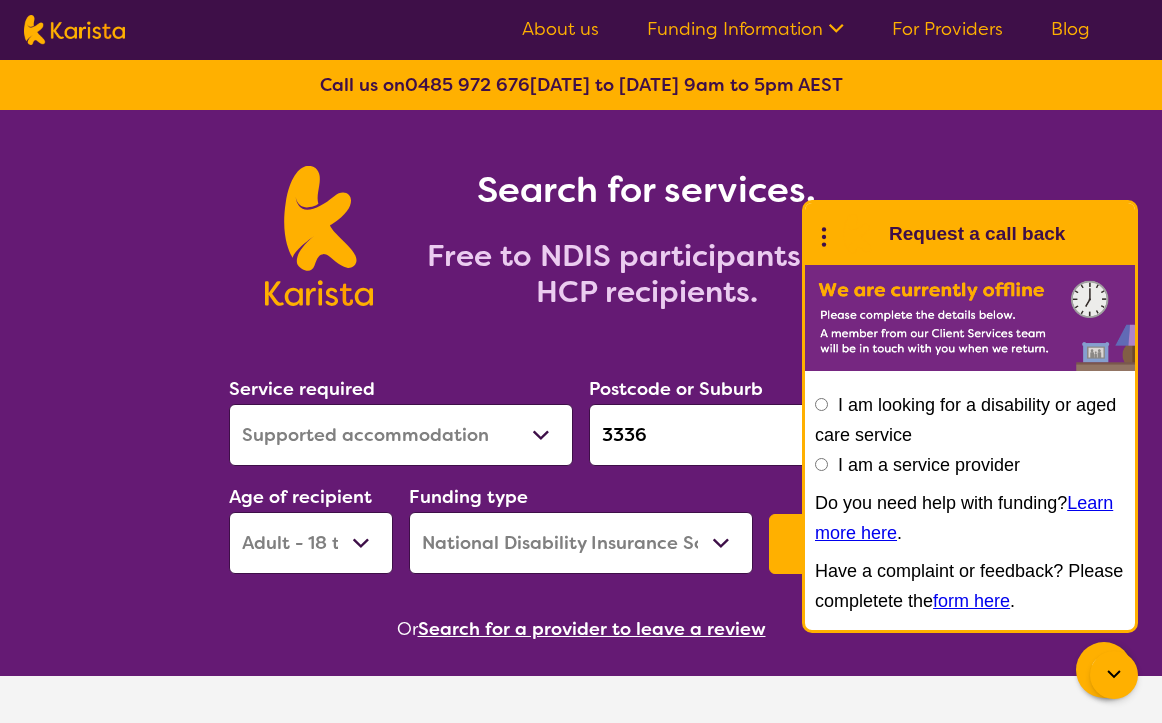select on "Support worker" 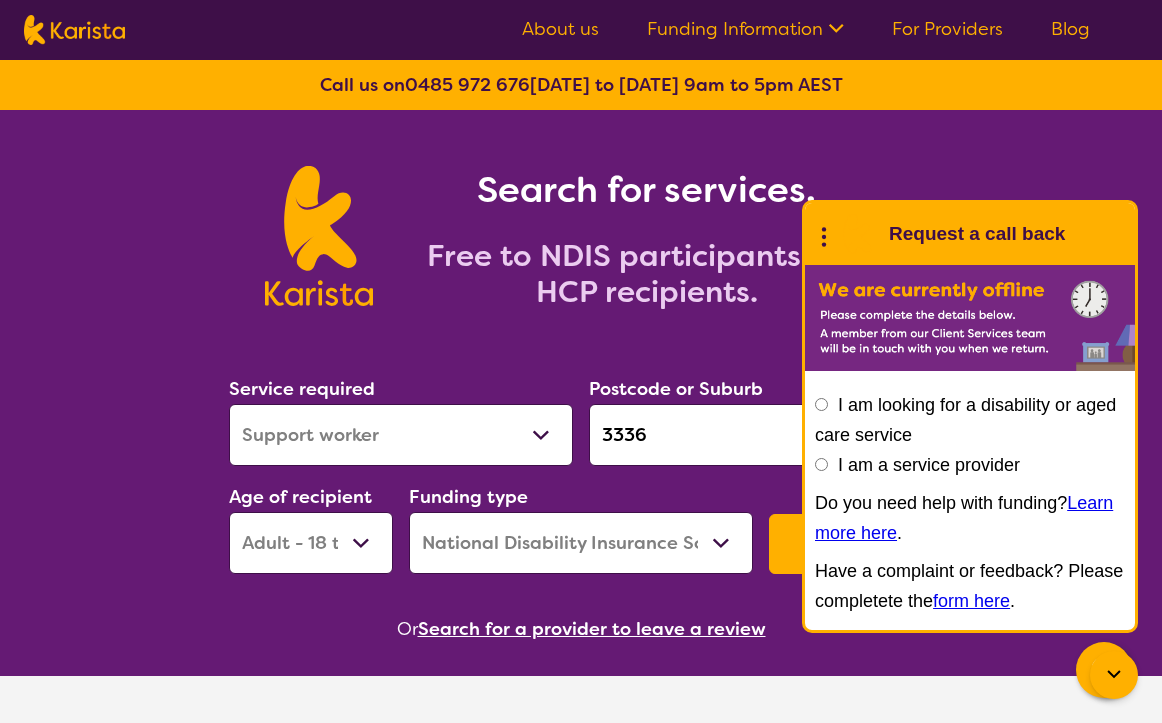 click on "3336" at bounding box center [761, 435] 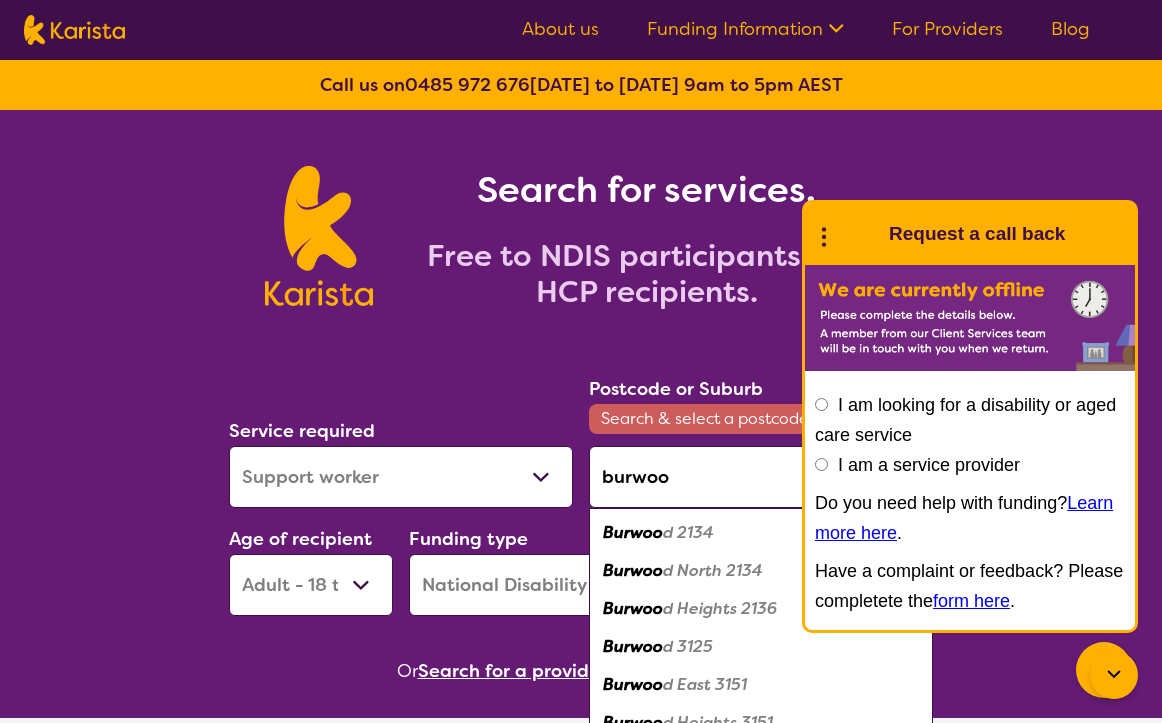click on "d 3125" at bounding box center (688, 646) 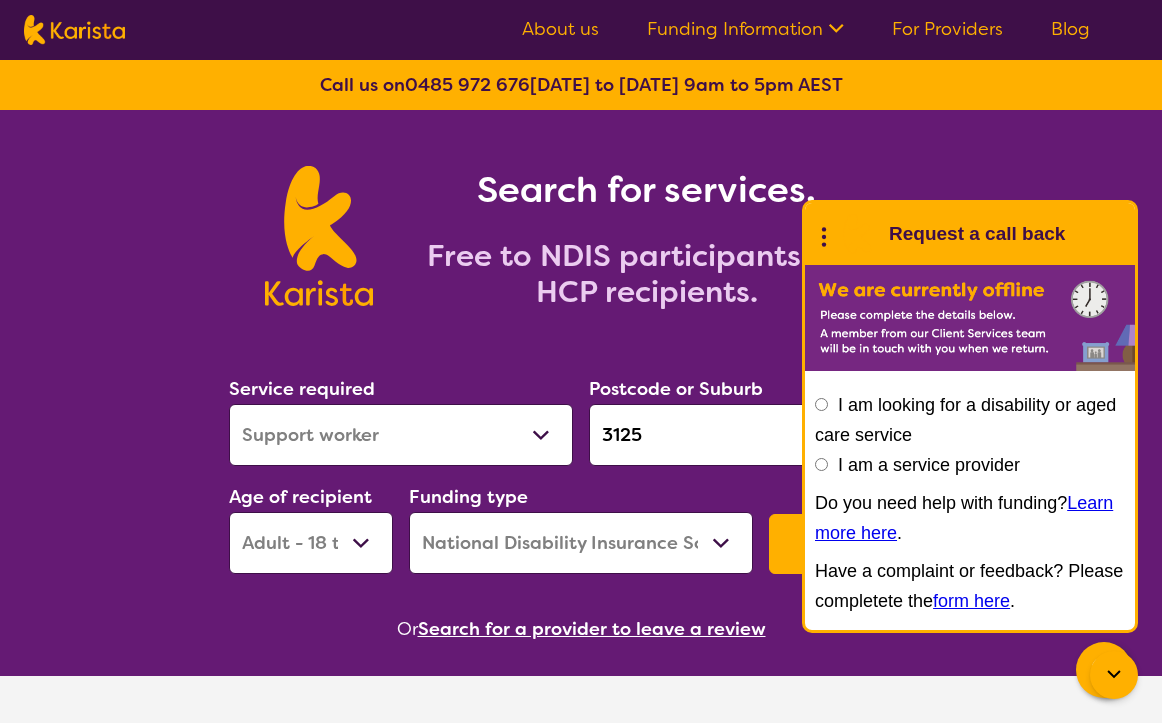 click on "Early Childhood - 0 to 9 Child - 10 to 11 Adolescent - 12 to 17 Adult - 18 to 64 Aged - [DEMOGRAPHIC_DATA]+" at bounding box center [311, 543] 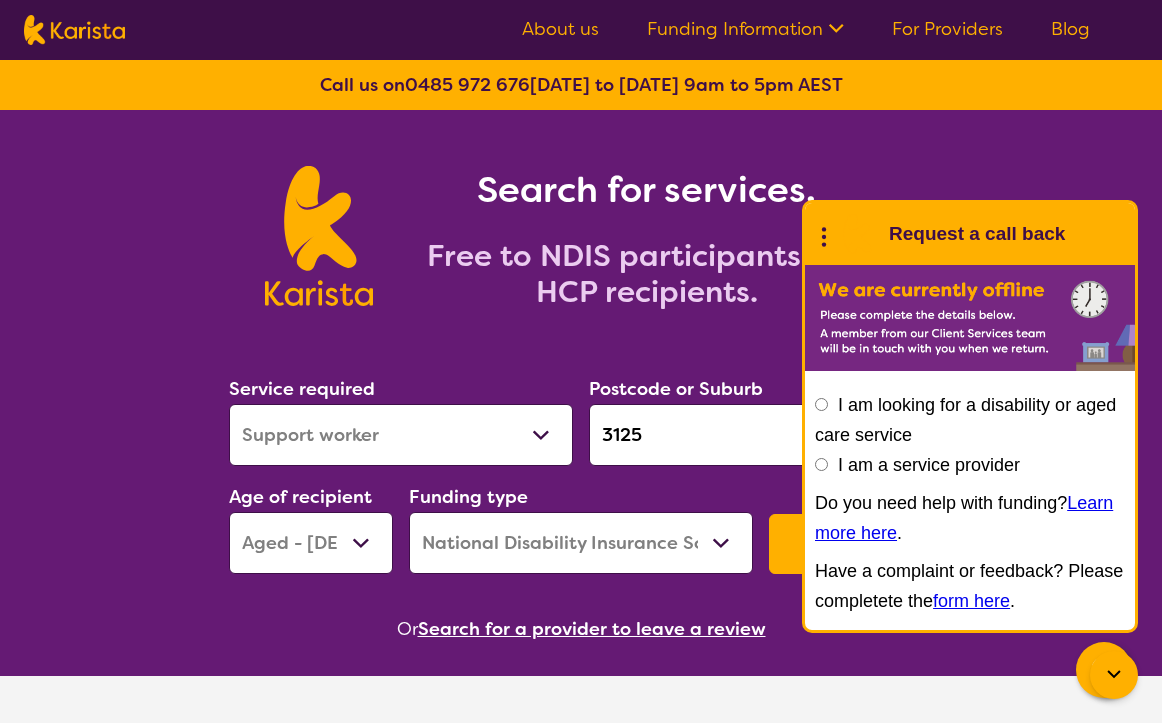 click on "Home Care Package (HCP) National Disability Insurance Scheme (NDIS) I don't know" at bounding box center [581, 543] 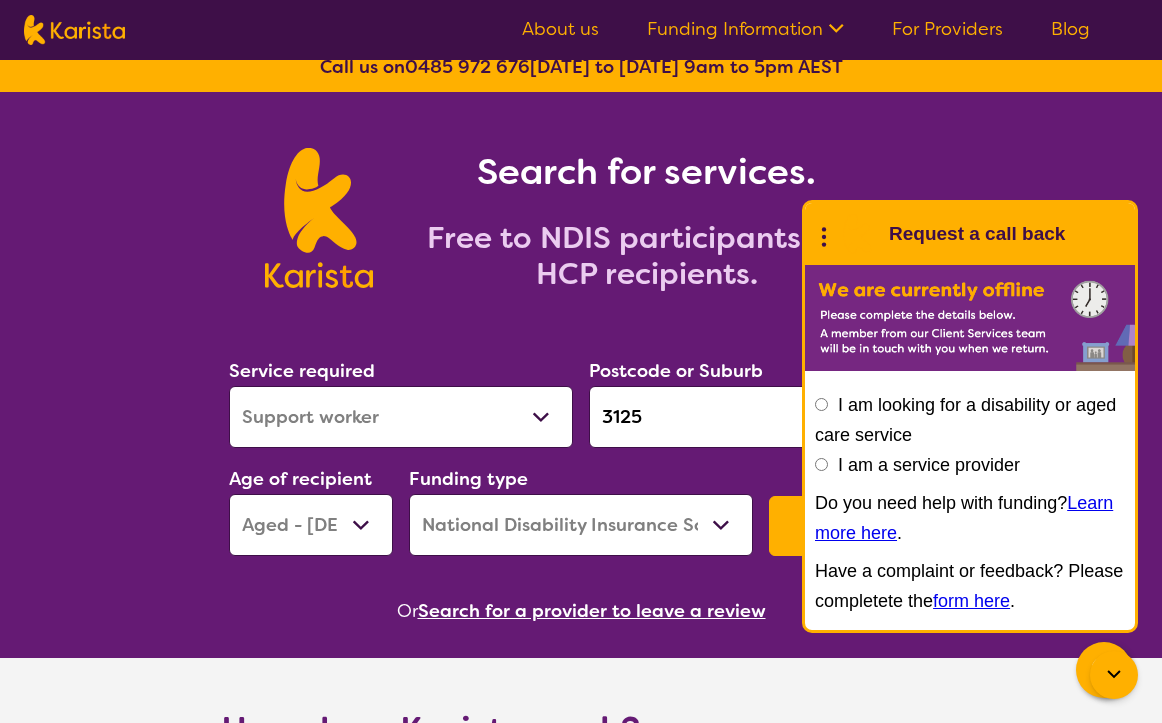 scroll, scrollTop: 177, scrollLeft: 0, axis: vertical 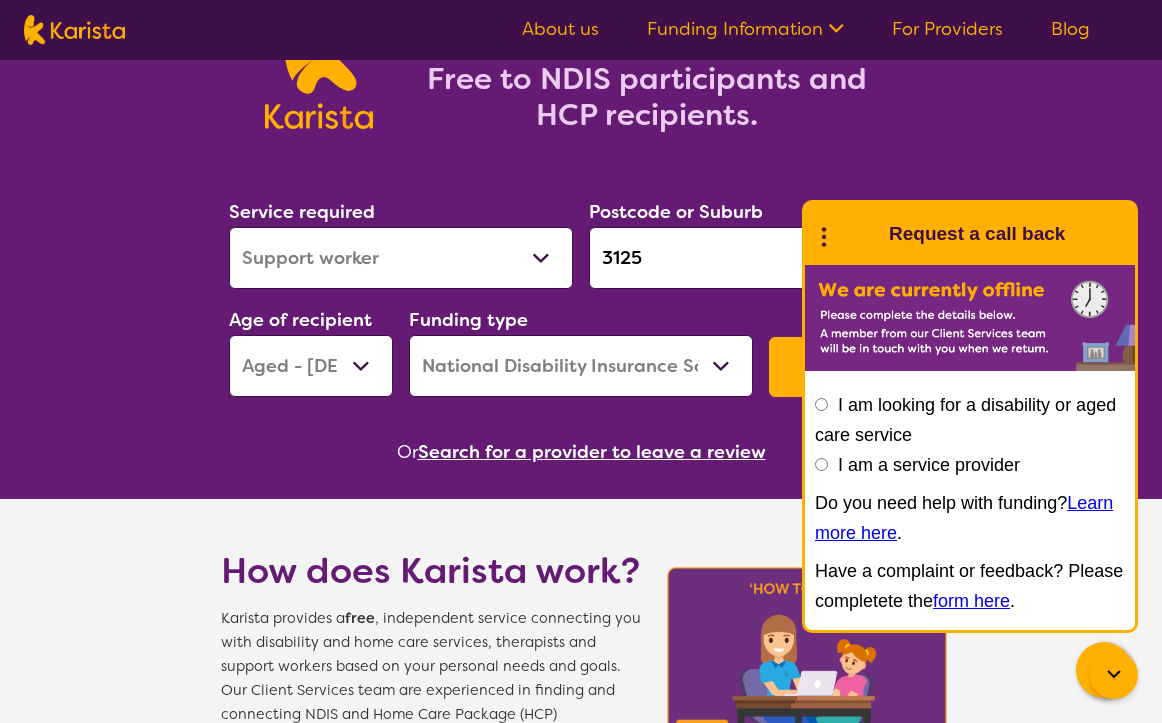click 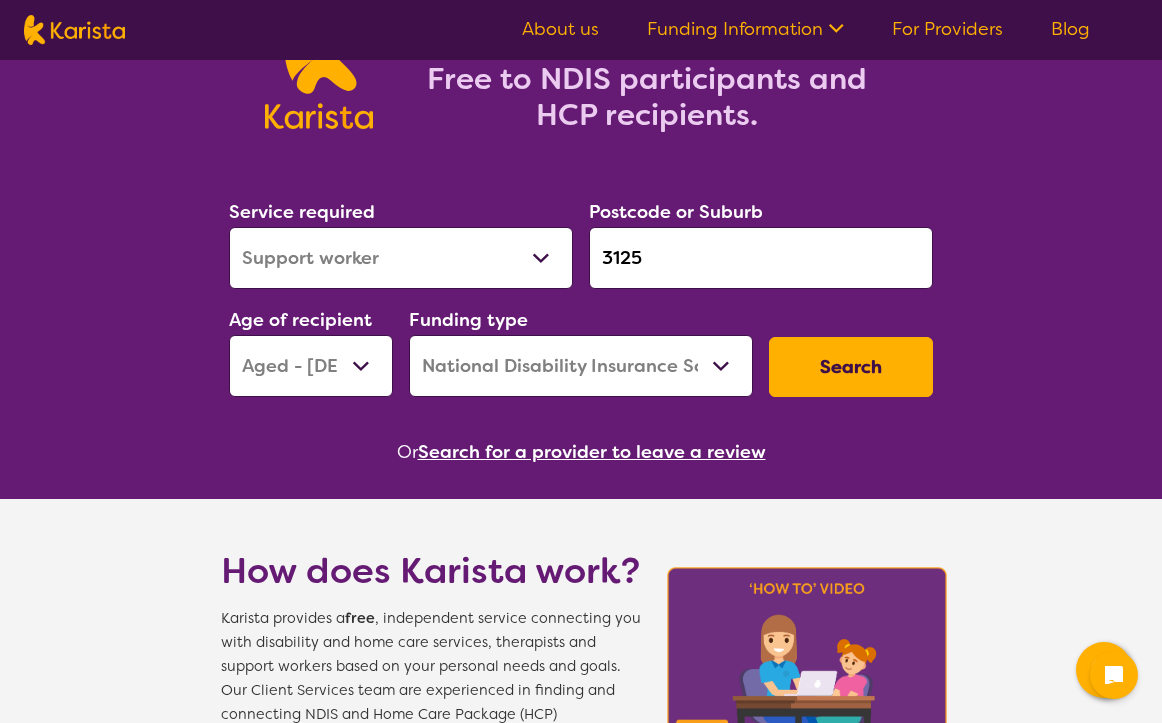 click on "Search" at bounding box center (851, 367) 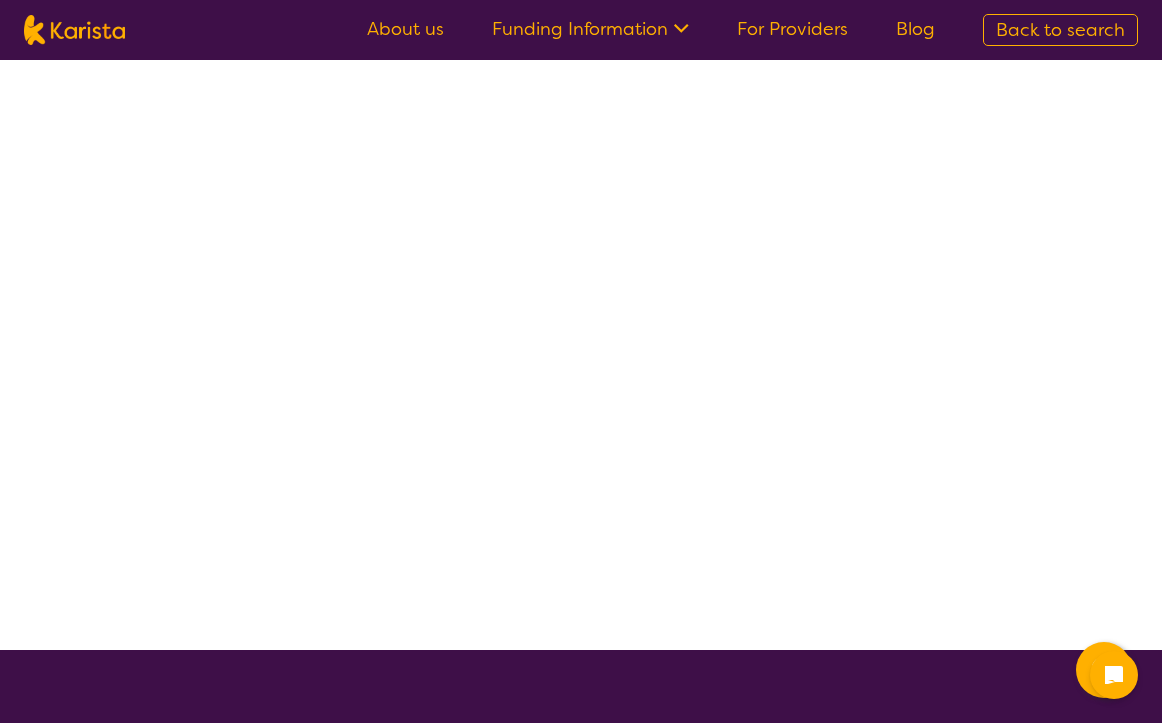 scroll, scrollTop: 0, scrollLeft: 0, axis: both 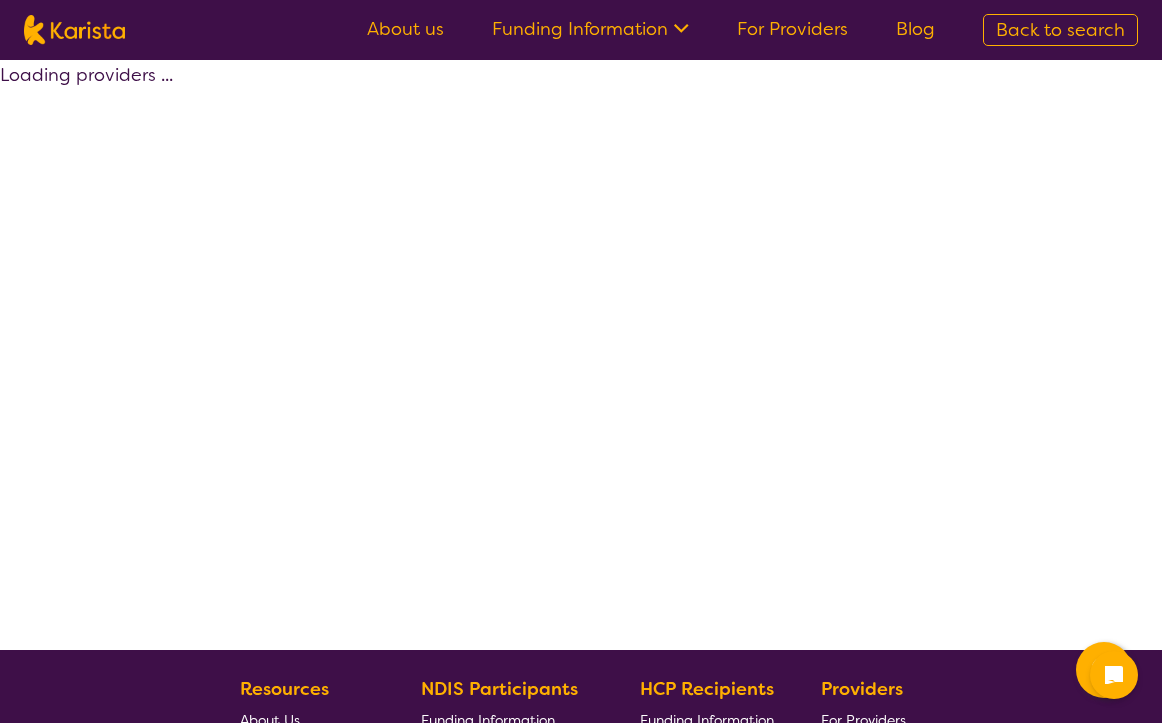 select on "by_score" 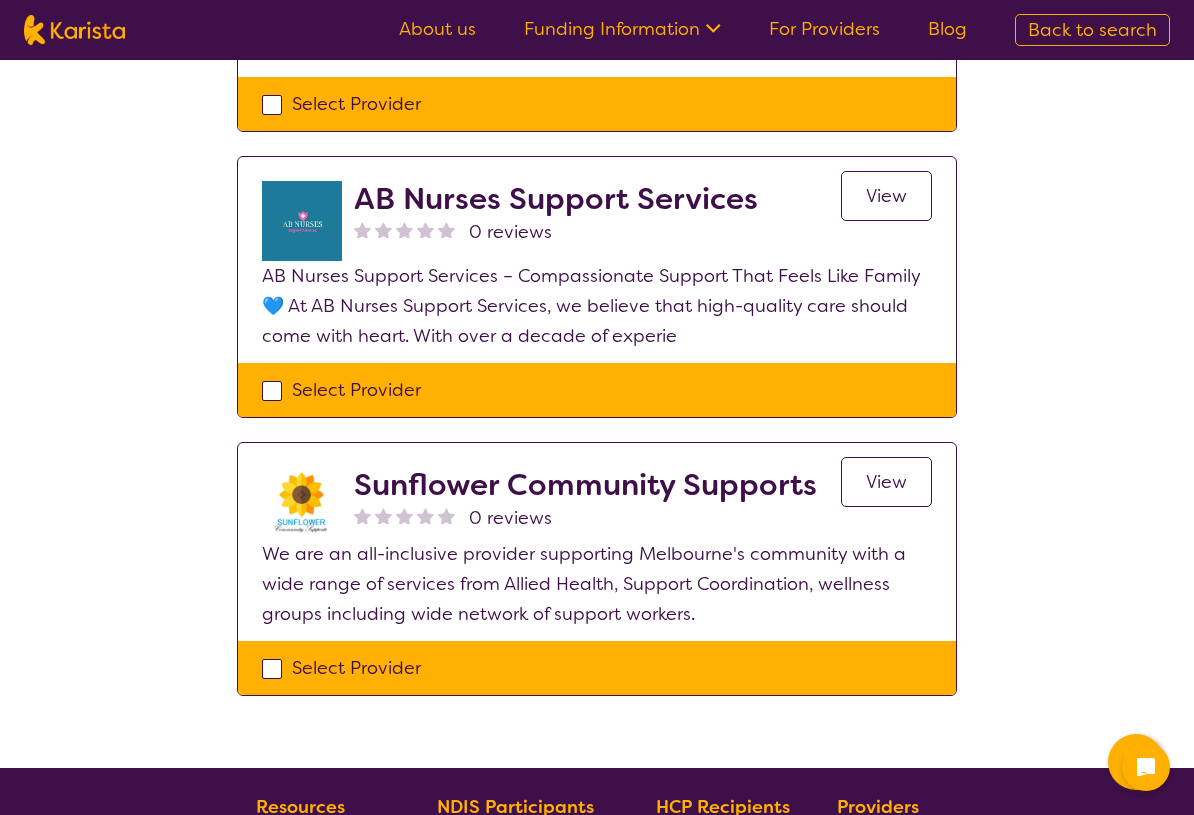 scroll, scrollTop: 1478, scrollLeft: 0, axis: vertical 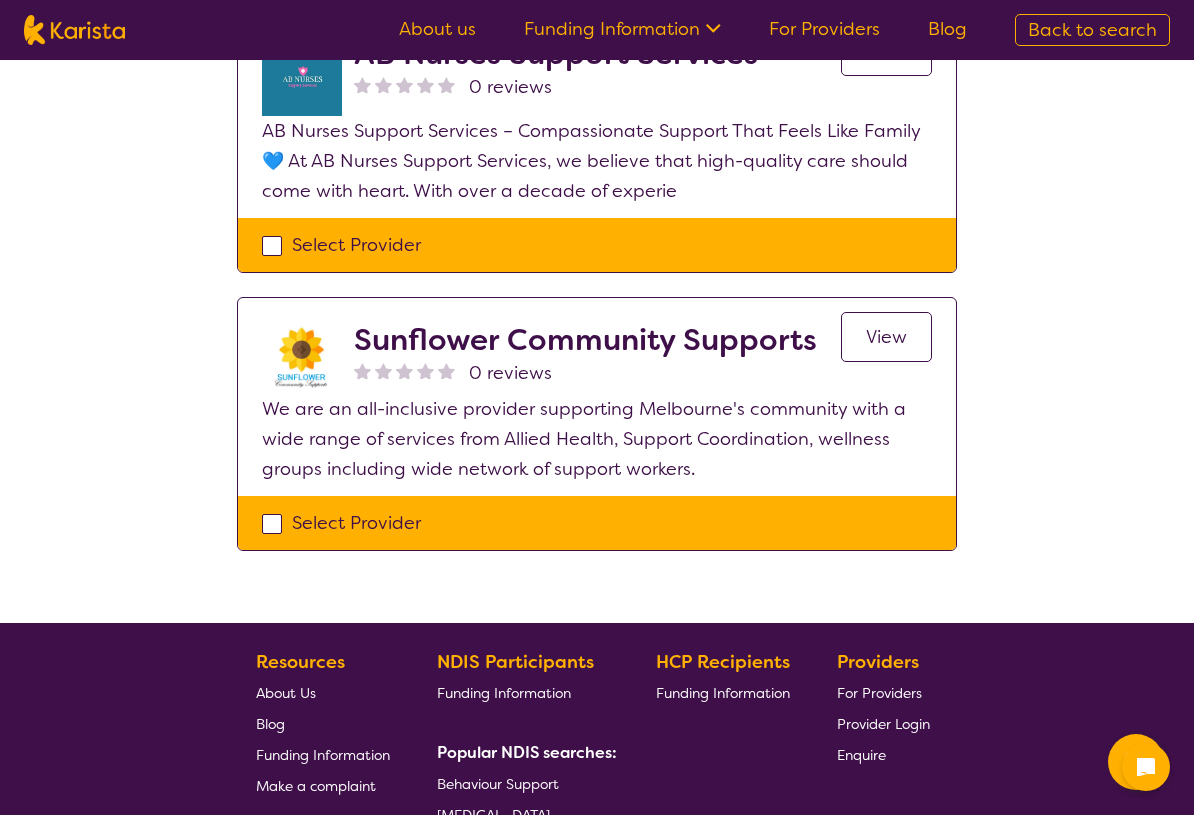 click on "Select Provider" at bounding box center (597, 523) 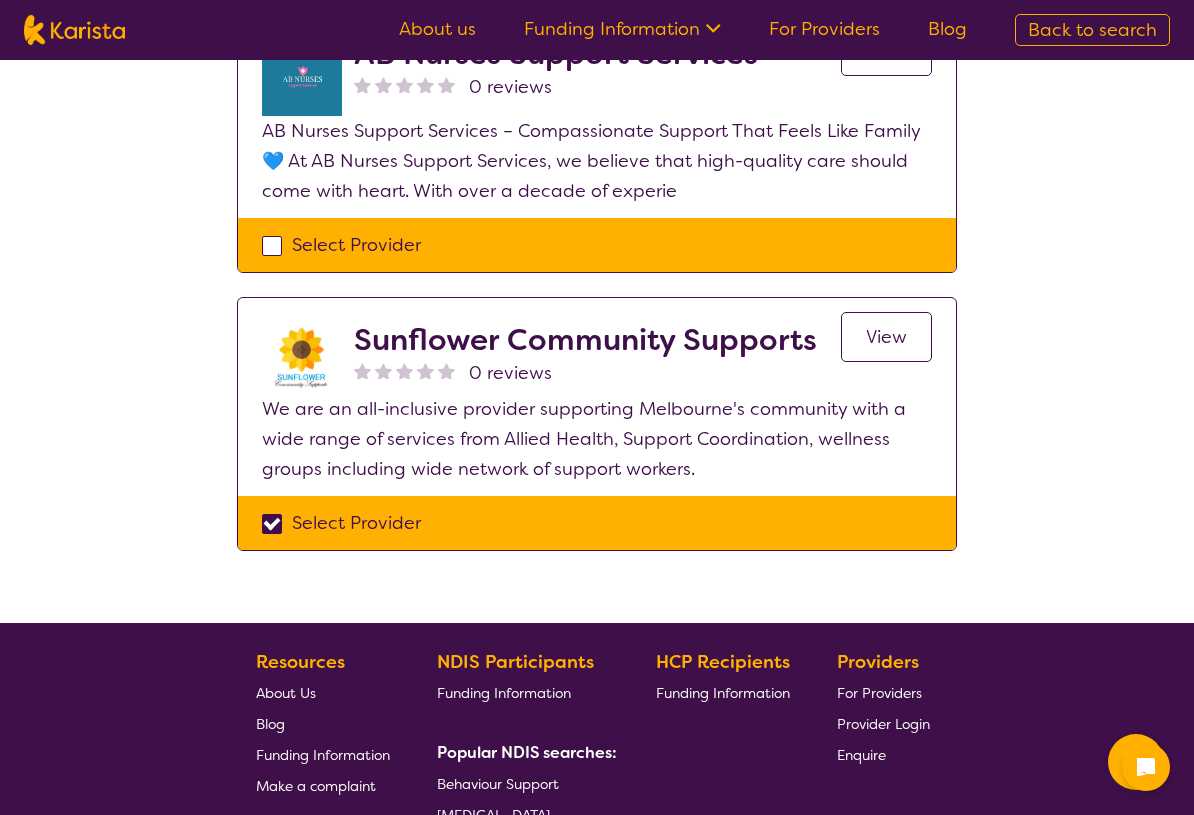 checkbox on "true" 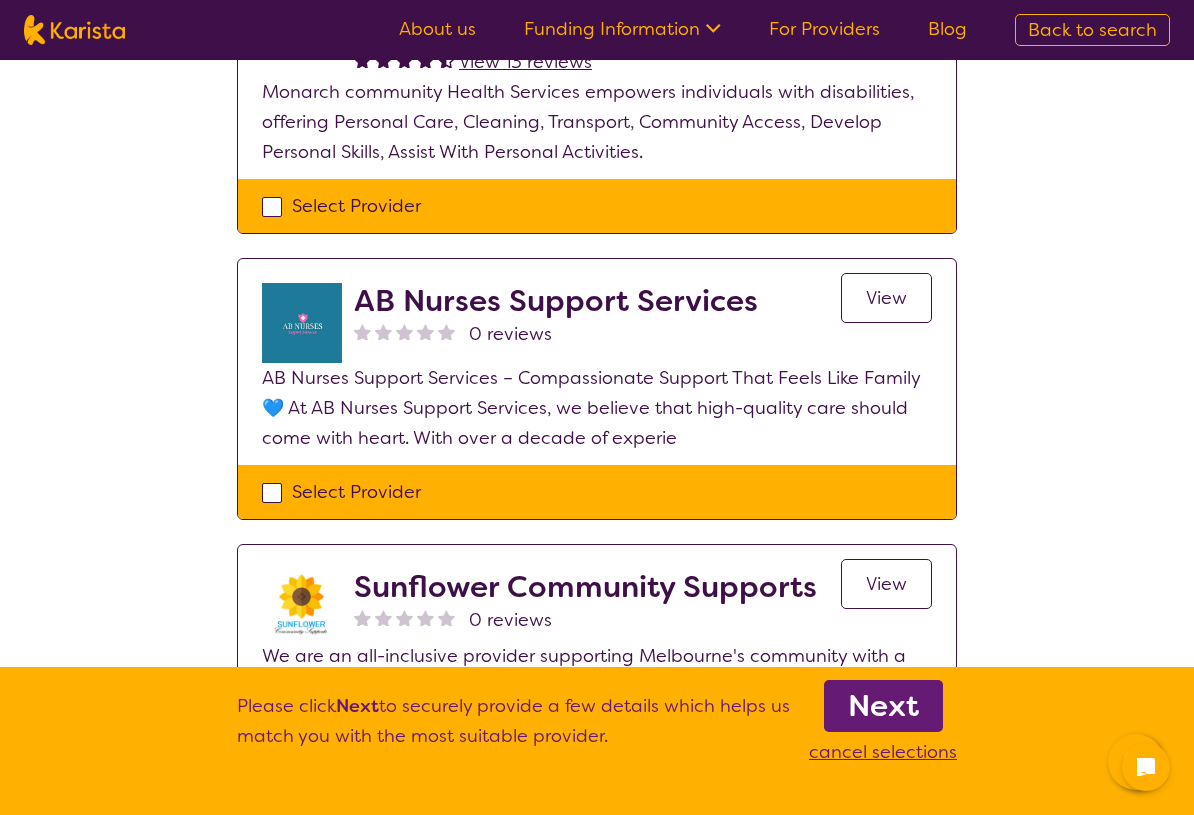 scroll, scrollTop: 1051, scrollLeft: 0, axis: vertical 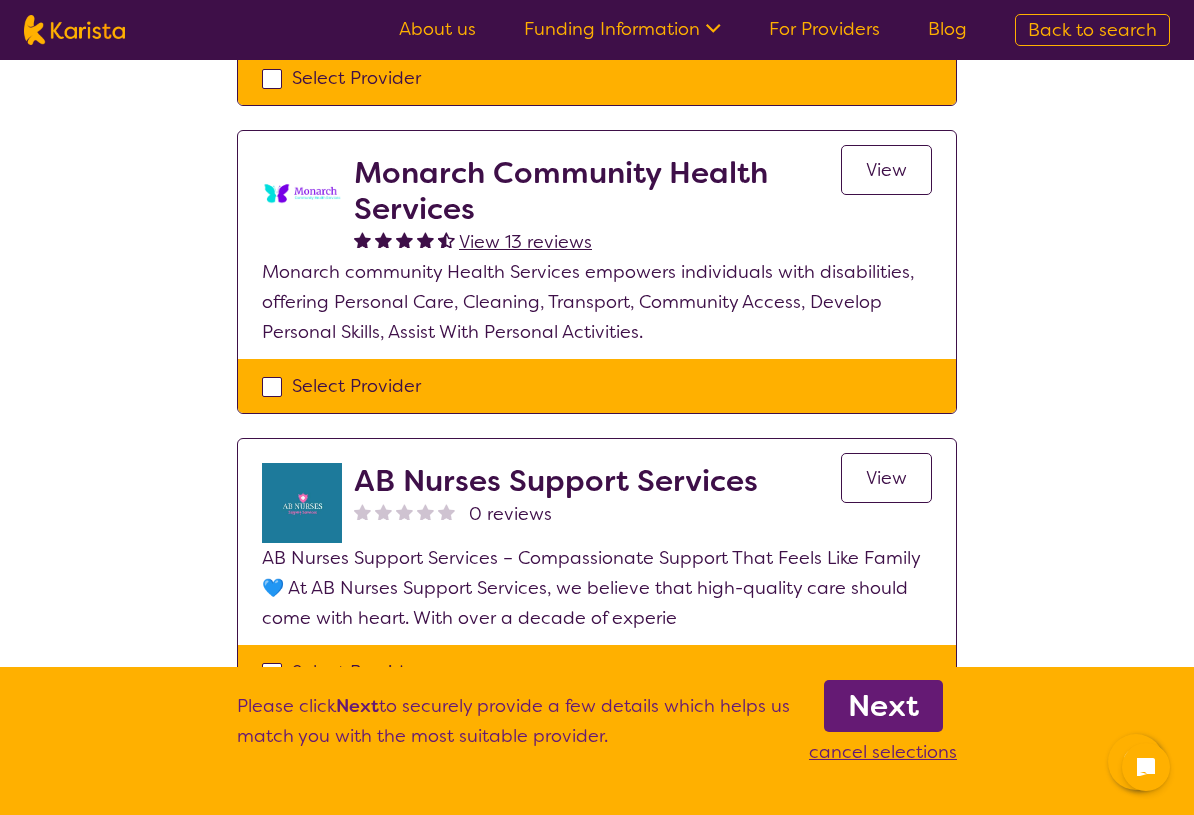 click on "Select Provider" at bounding box center [597, 386] 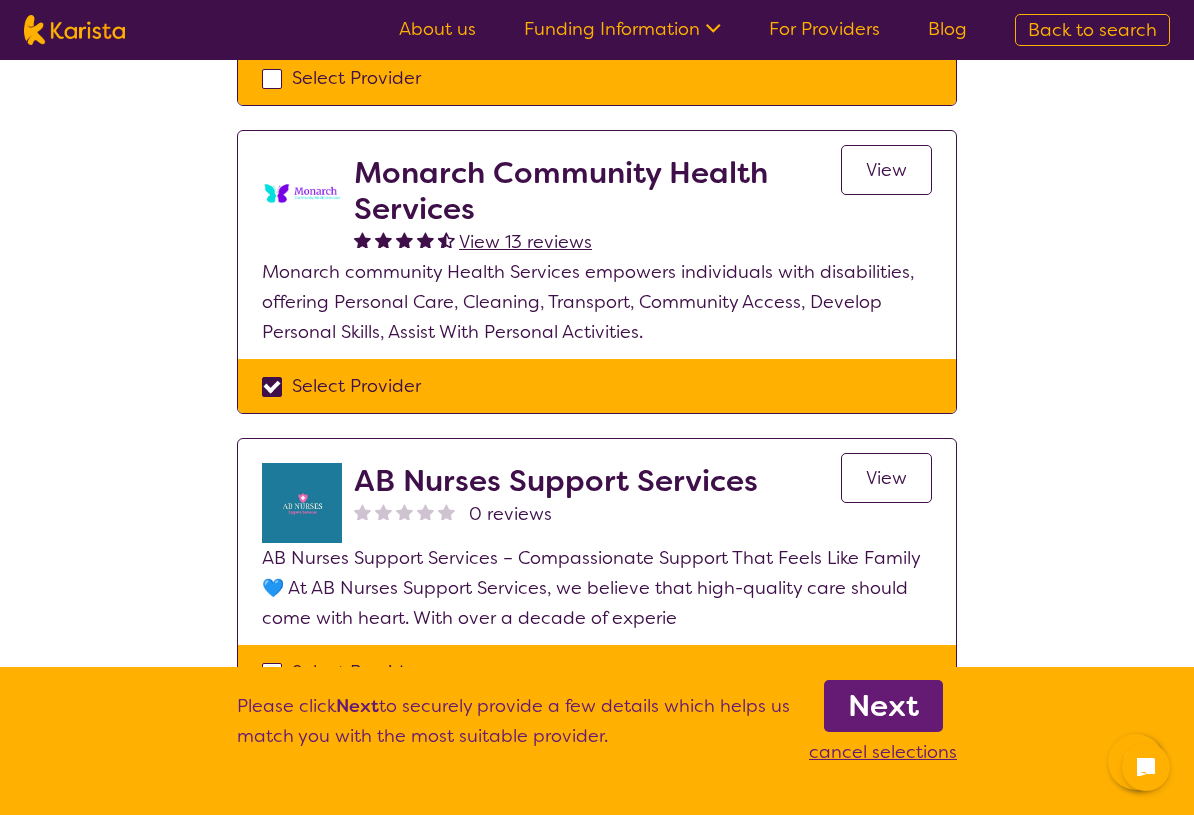 checkbox on "true" 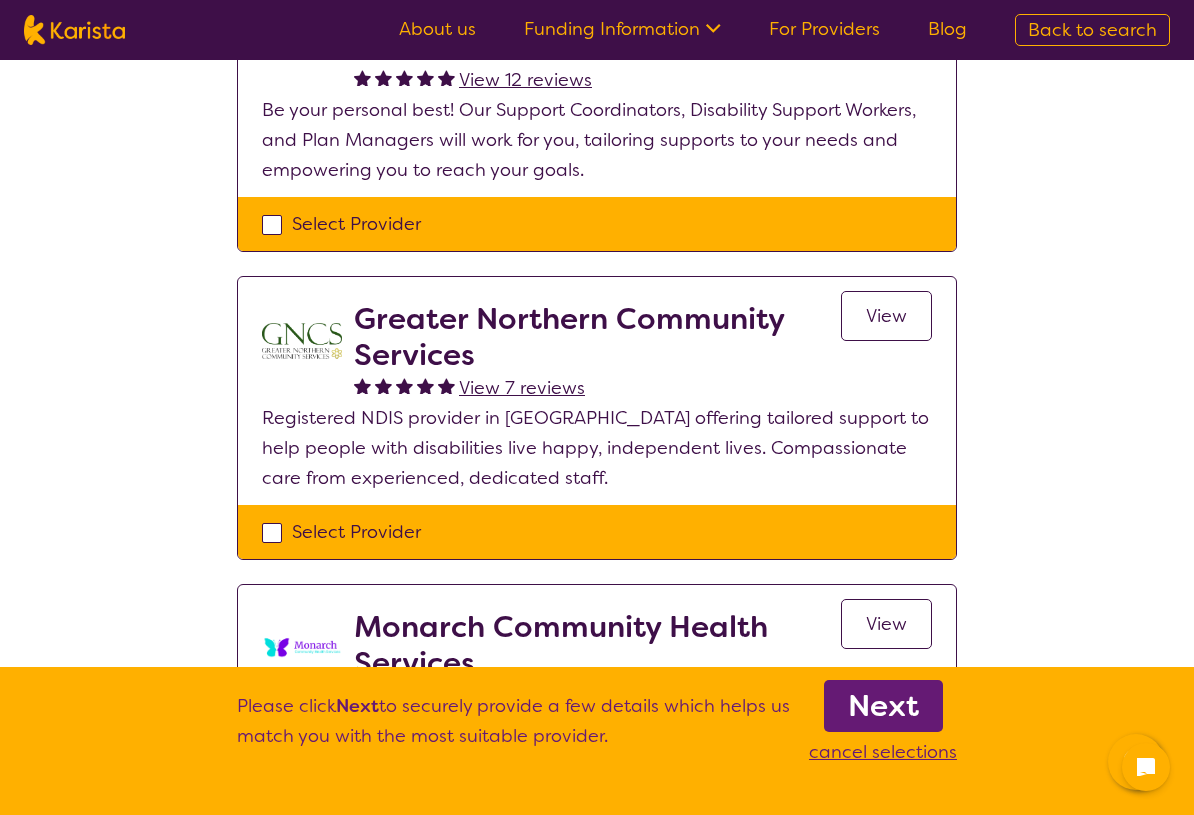 scroll, scrollTop: 512, scrollLeft: 0, axis: vertical 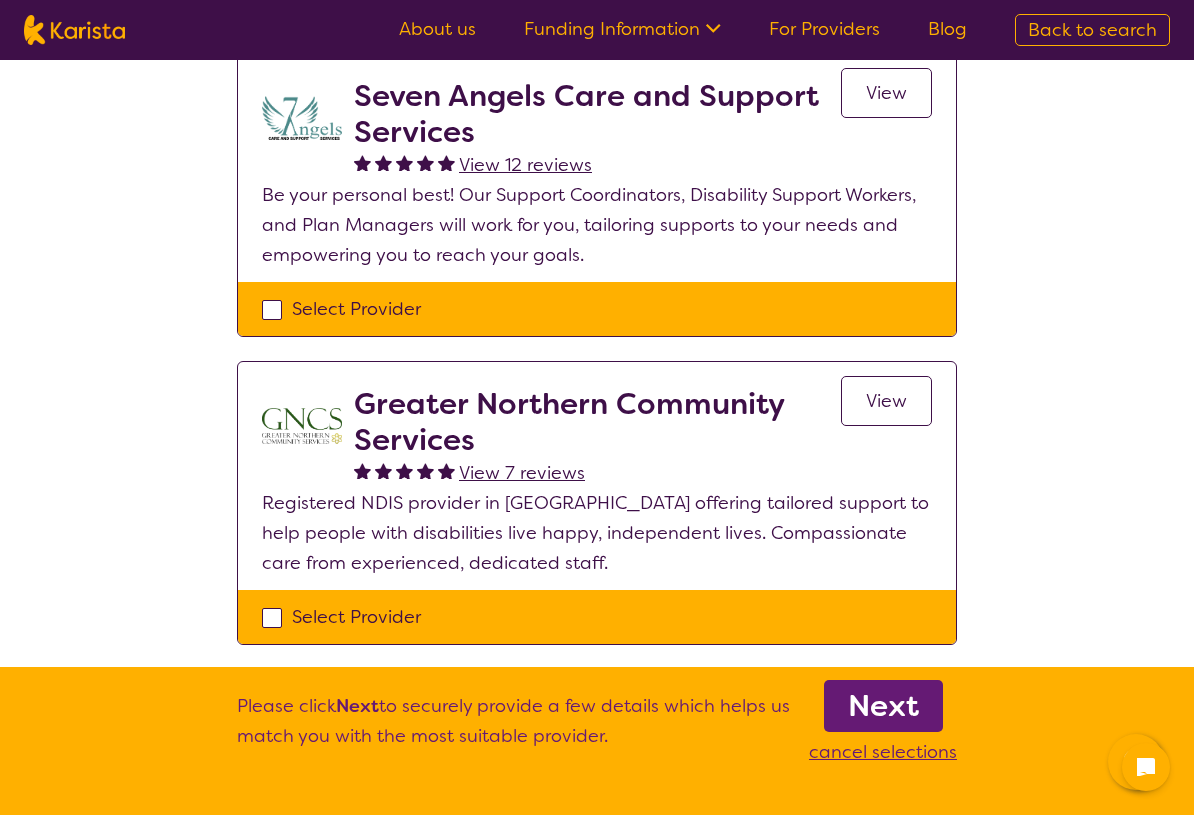 click on "Select Provider" at bounding box center [597, 309] 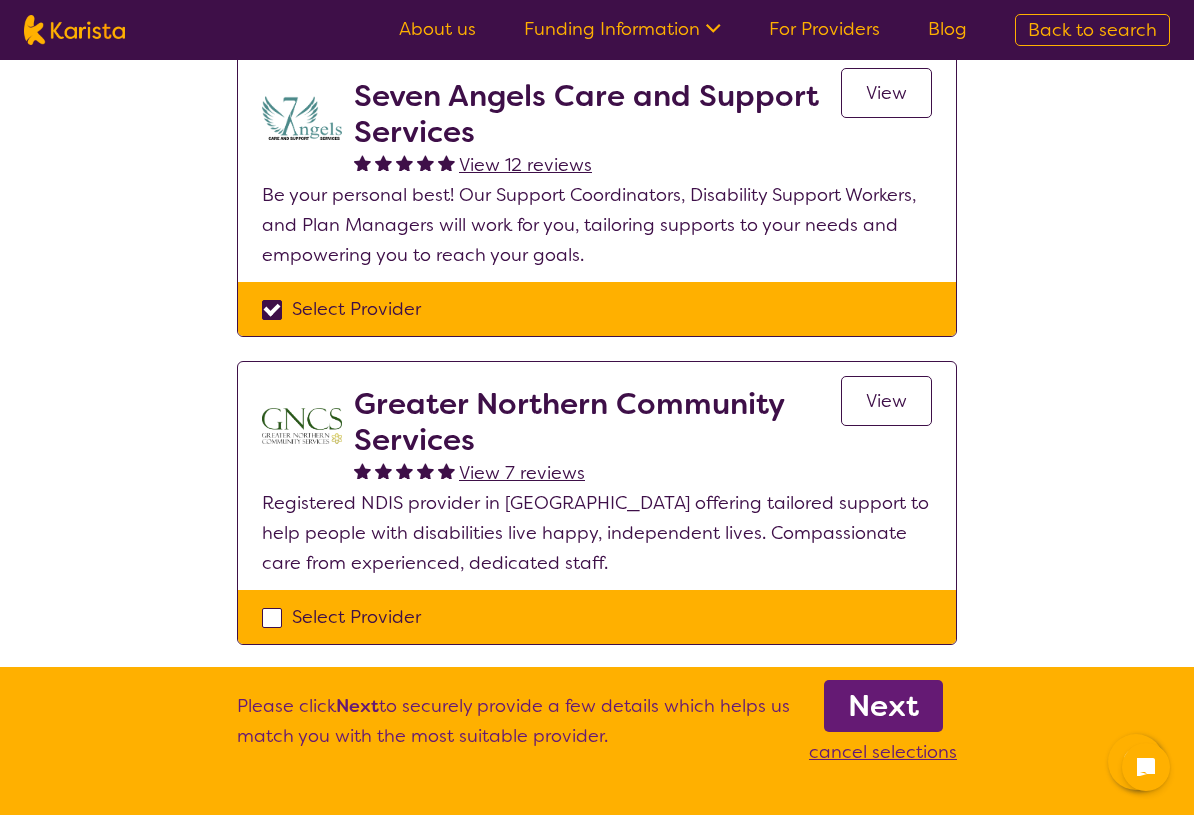 checkbox on "true" 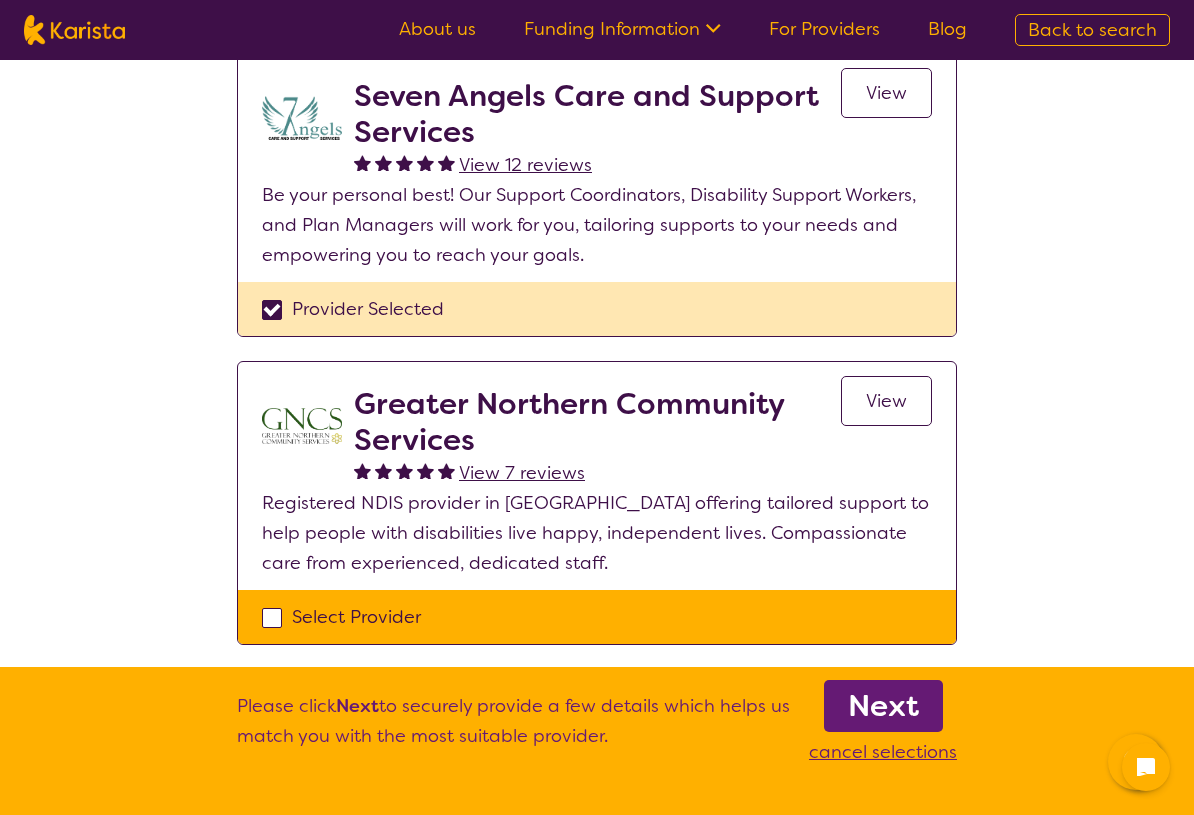 click on "Next" at bounding box center (883, 706) 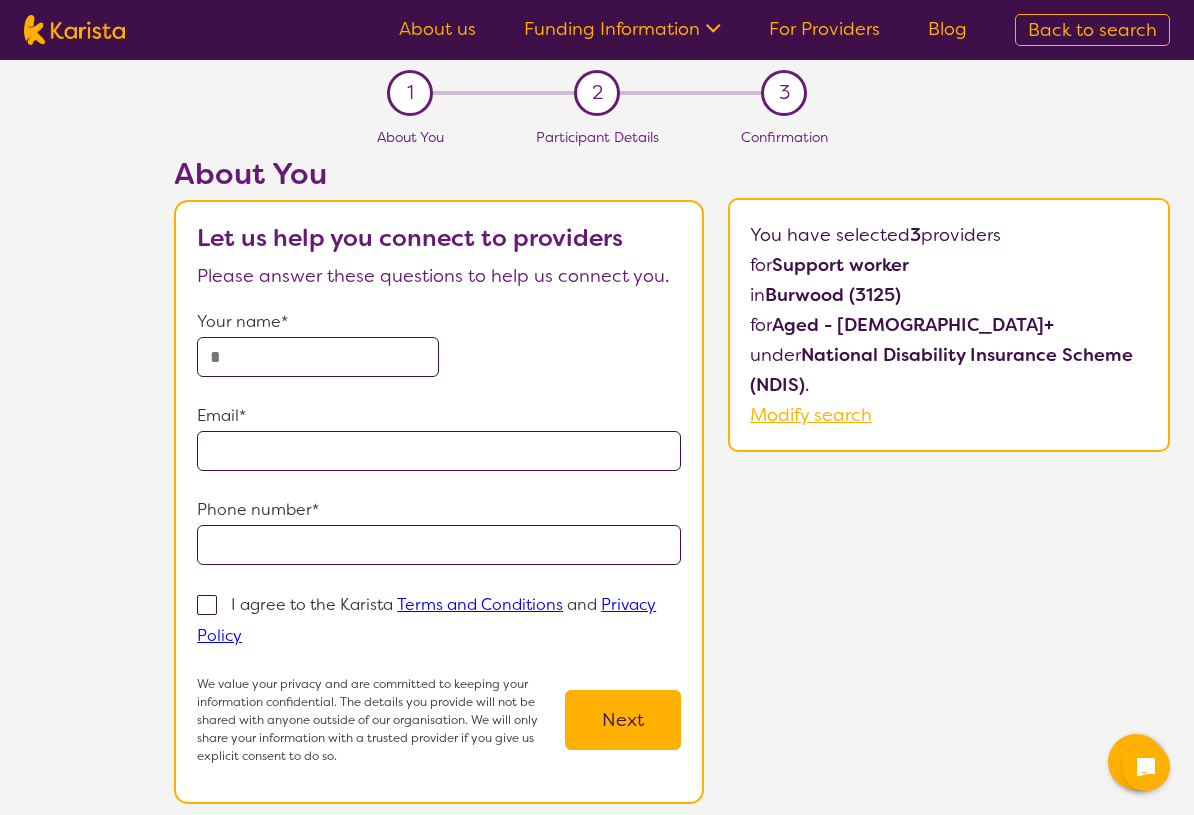 click at bounding box center (318, 357) 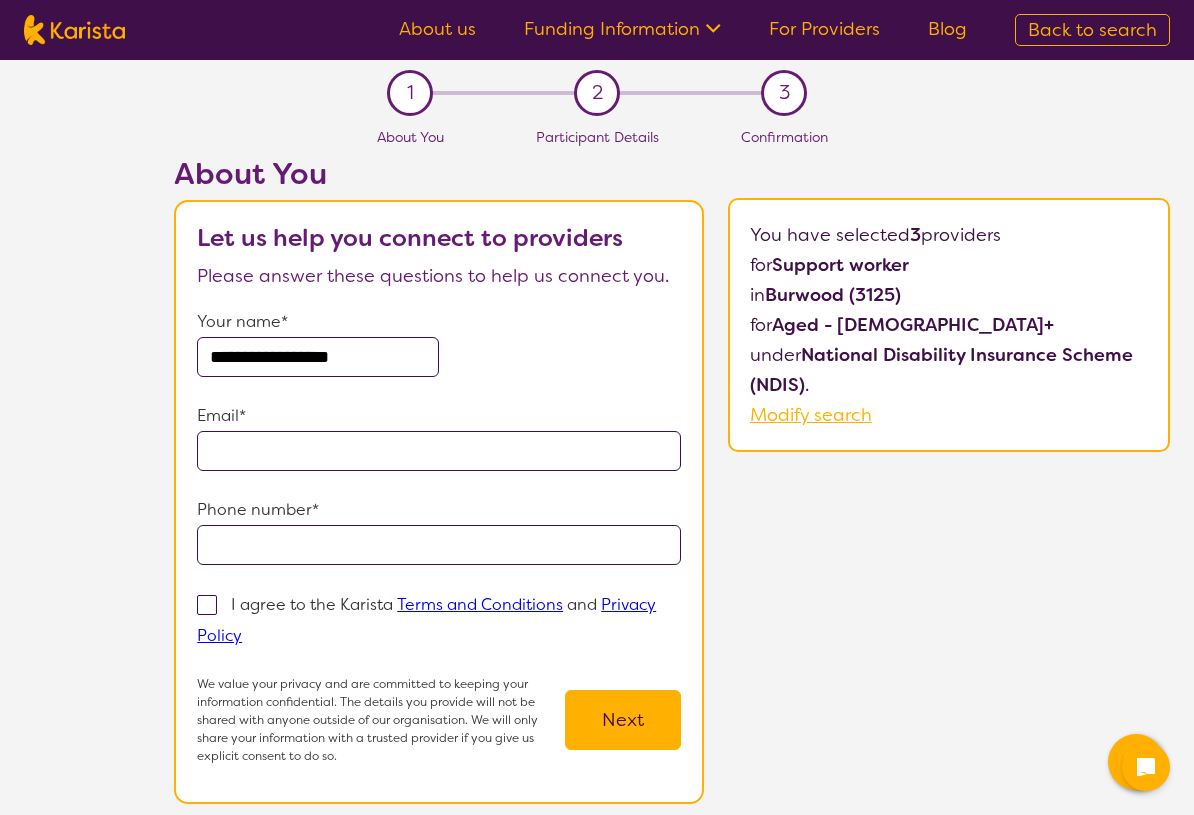 type on "**********" 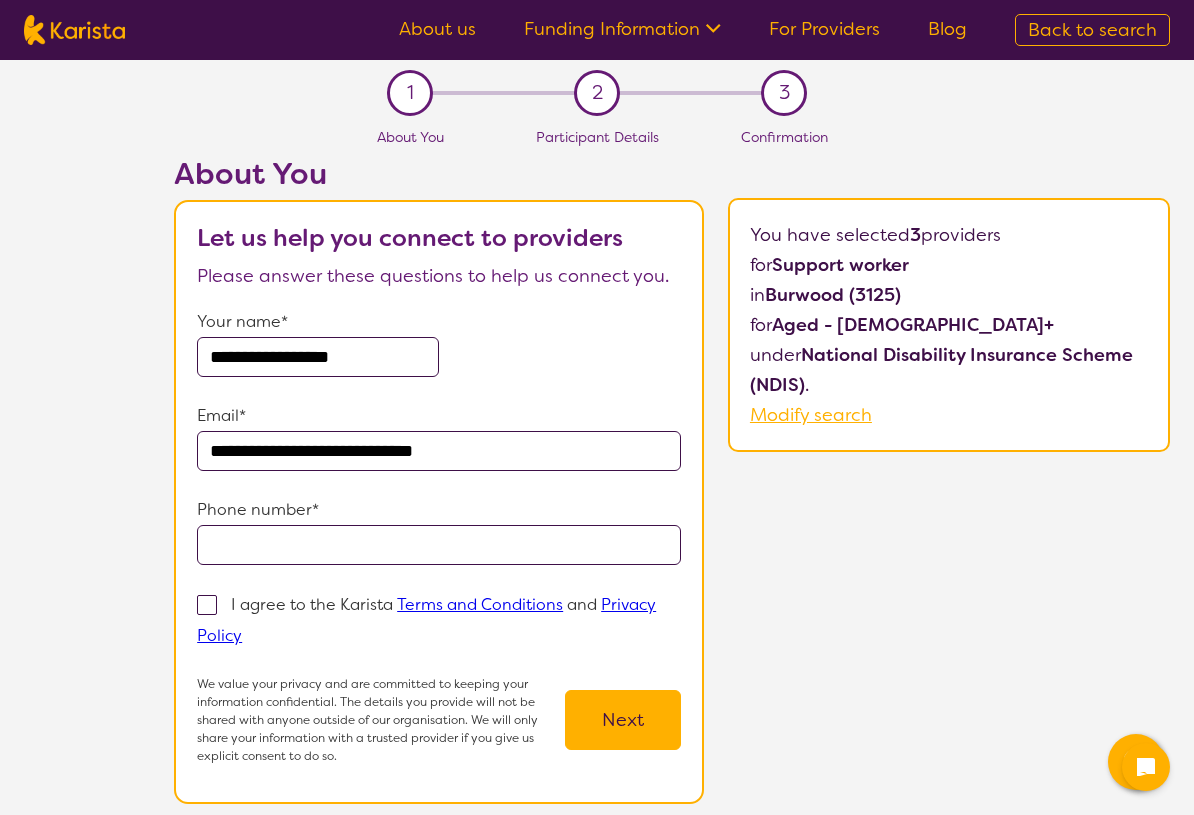 type on "**********" 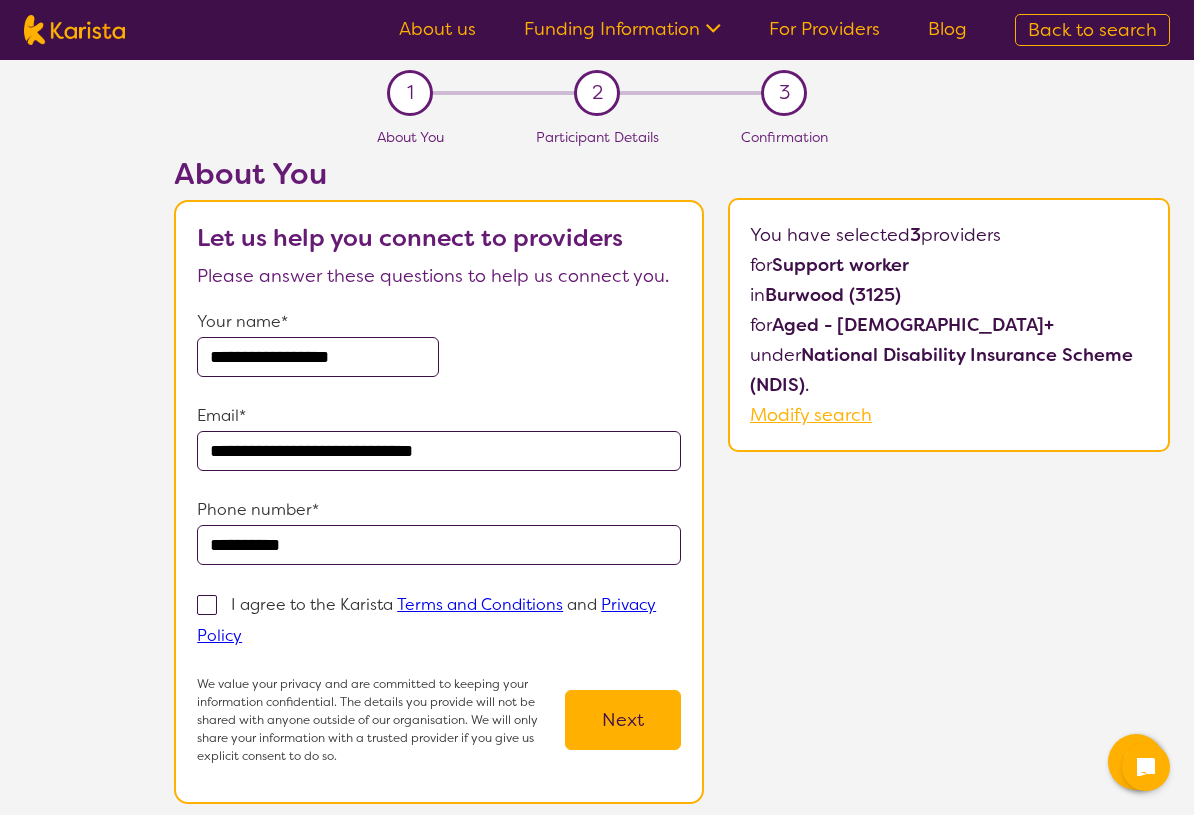 click at bounding box center (207, 605) 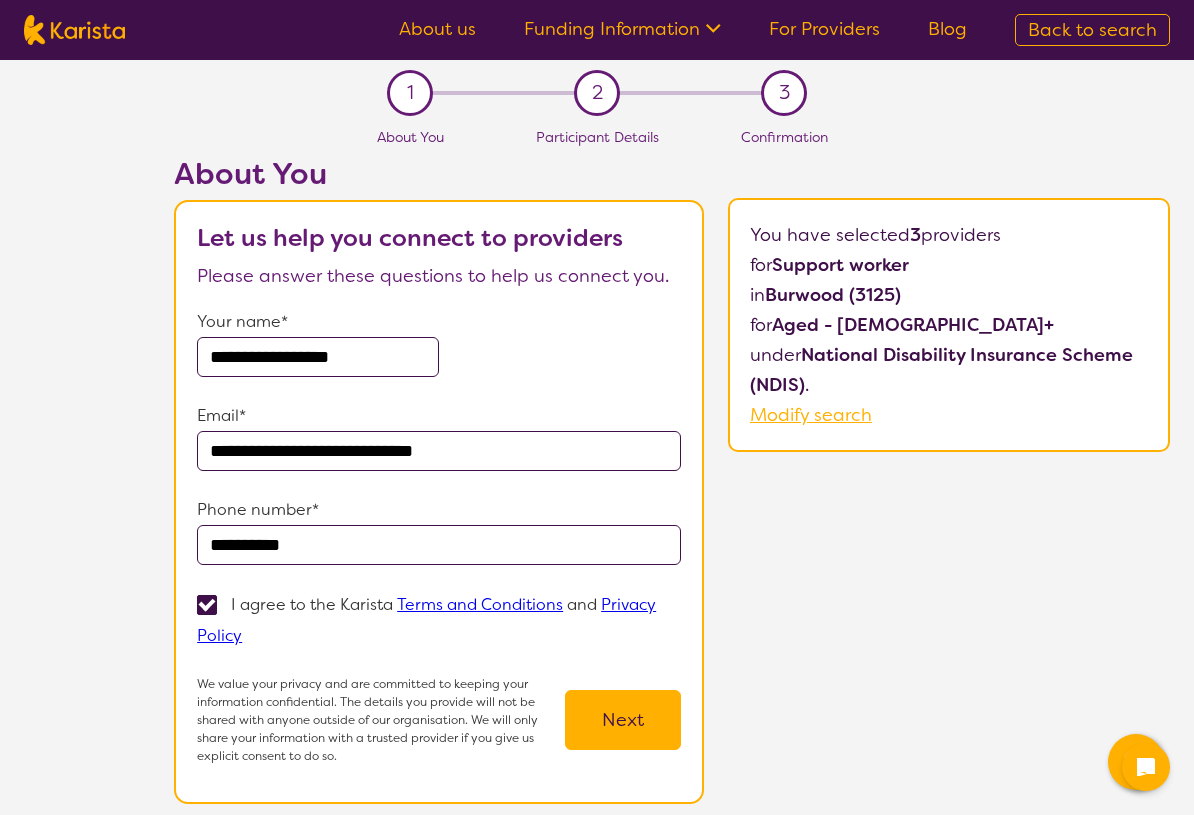 click on "Next" at bounding box center [623, 720] 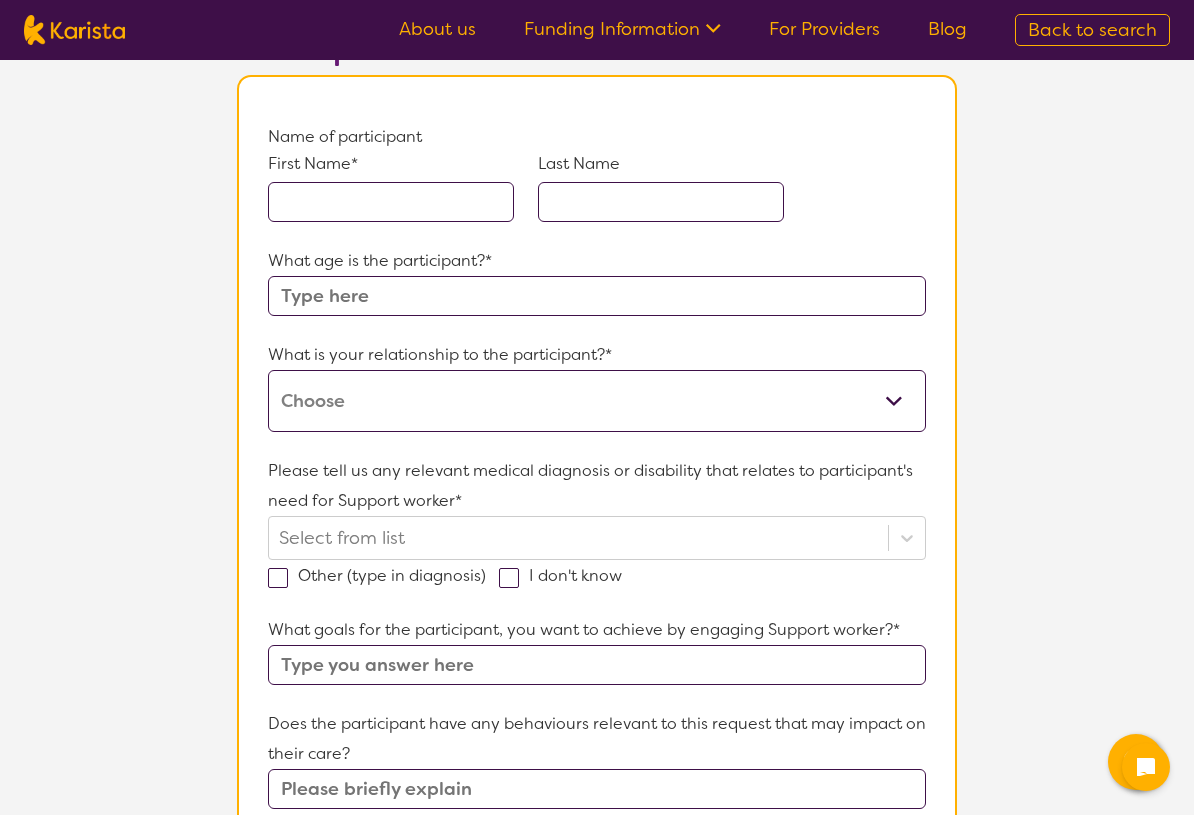scroll, scrollTop: 170, scrollLeft: 0, axis: vertical 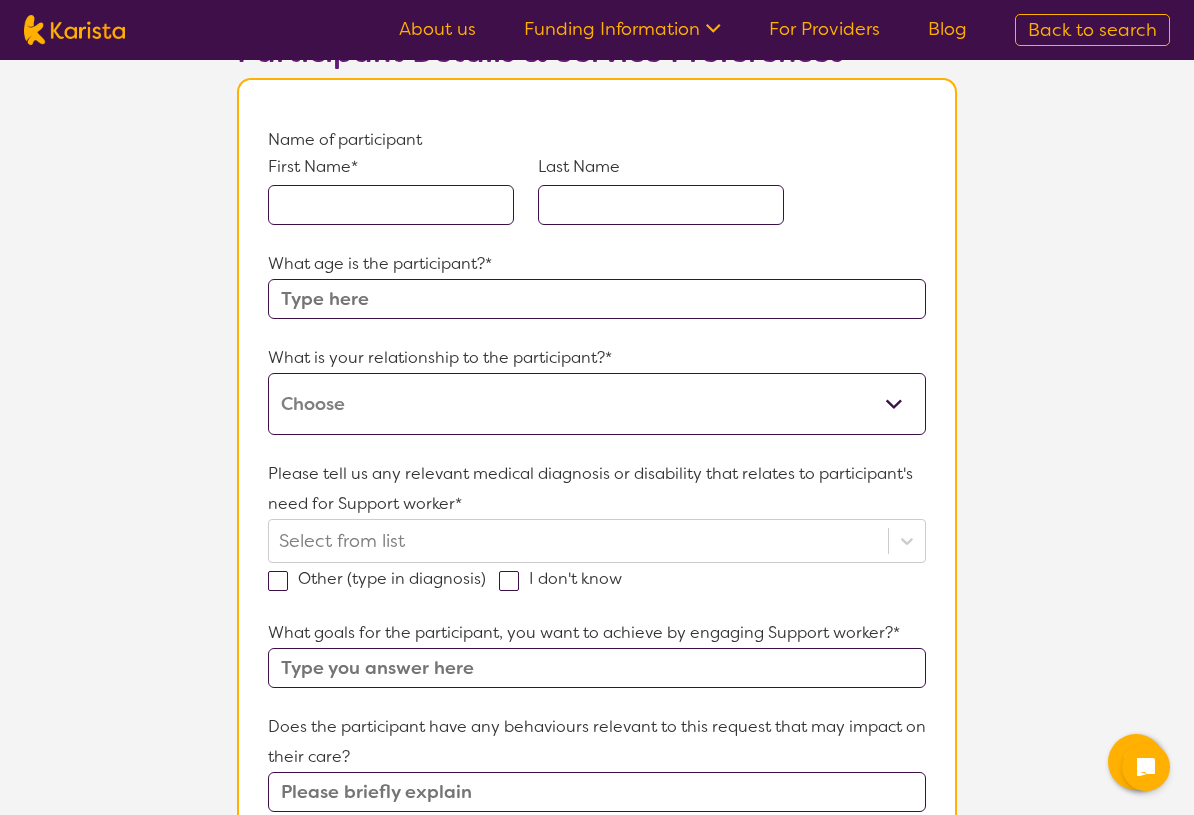 click at bounding box center (391, 205) 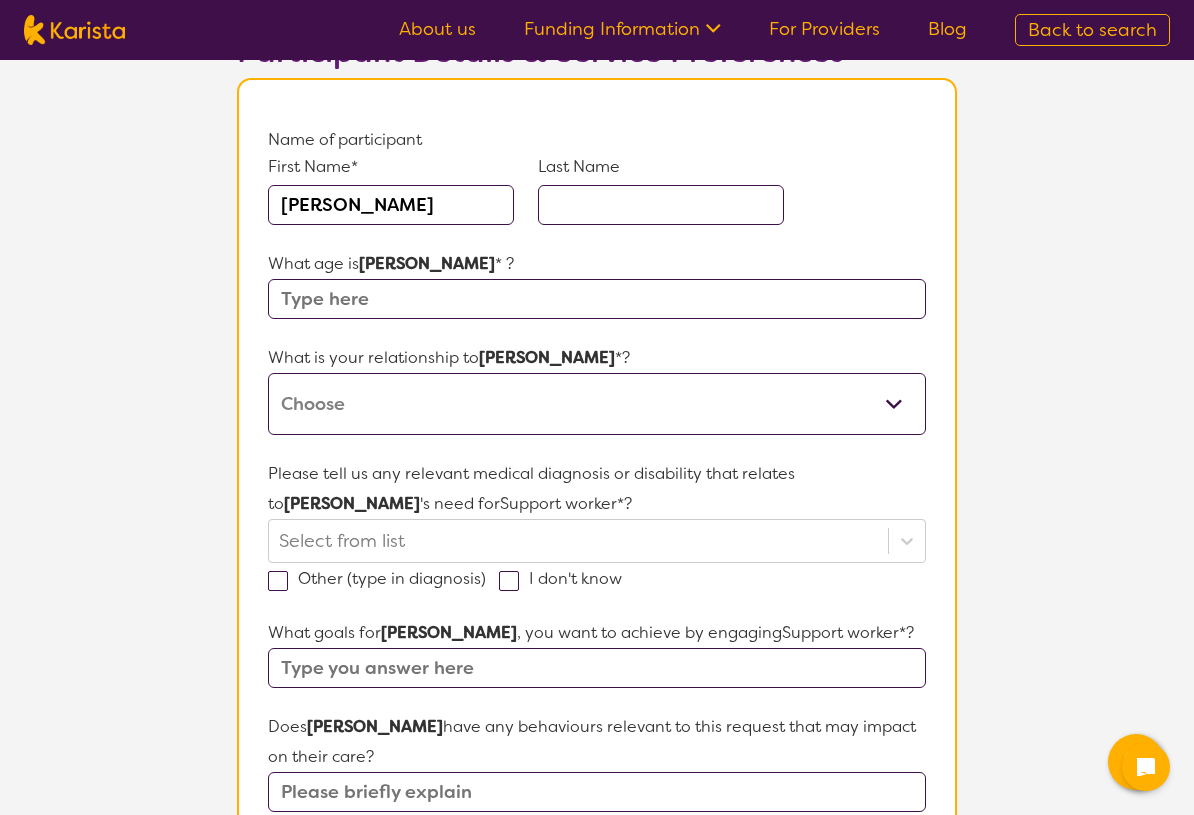click at bounding box center [661, 205] 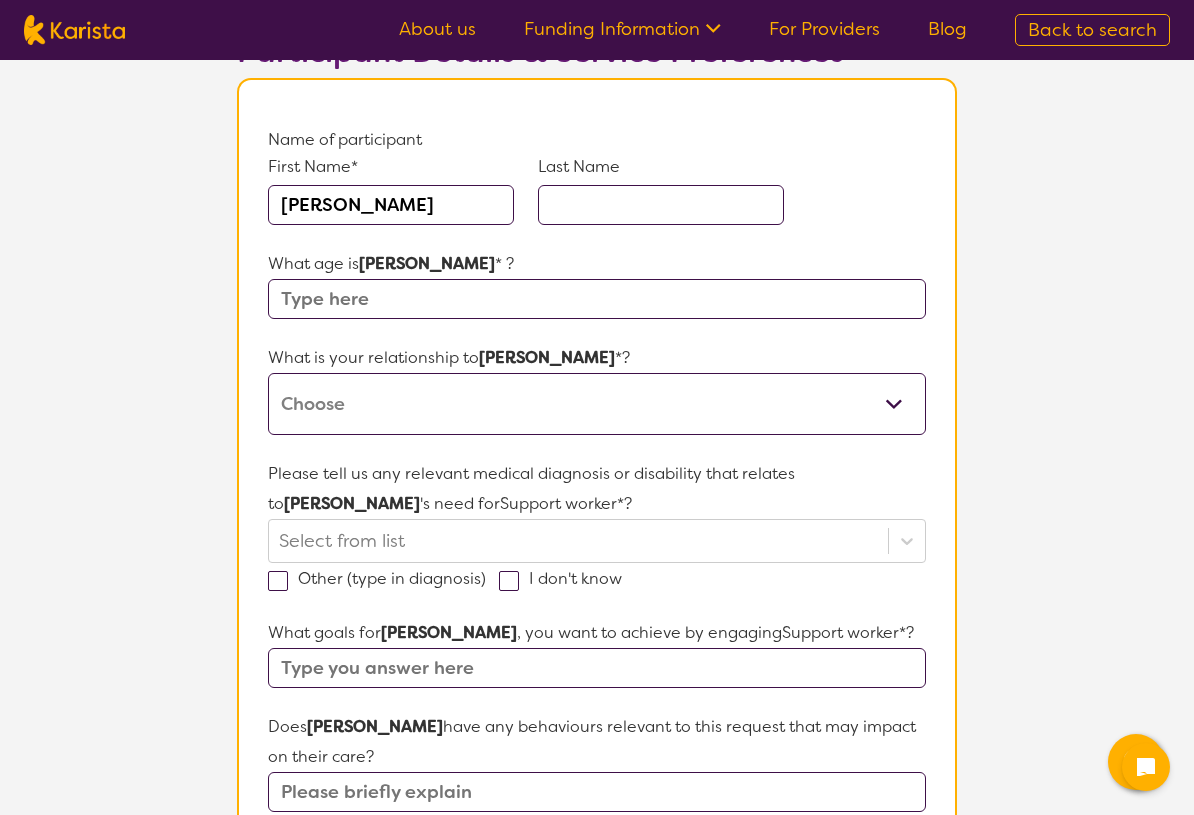click at bounding box center [597, 299] 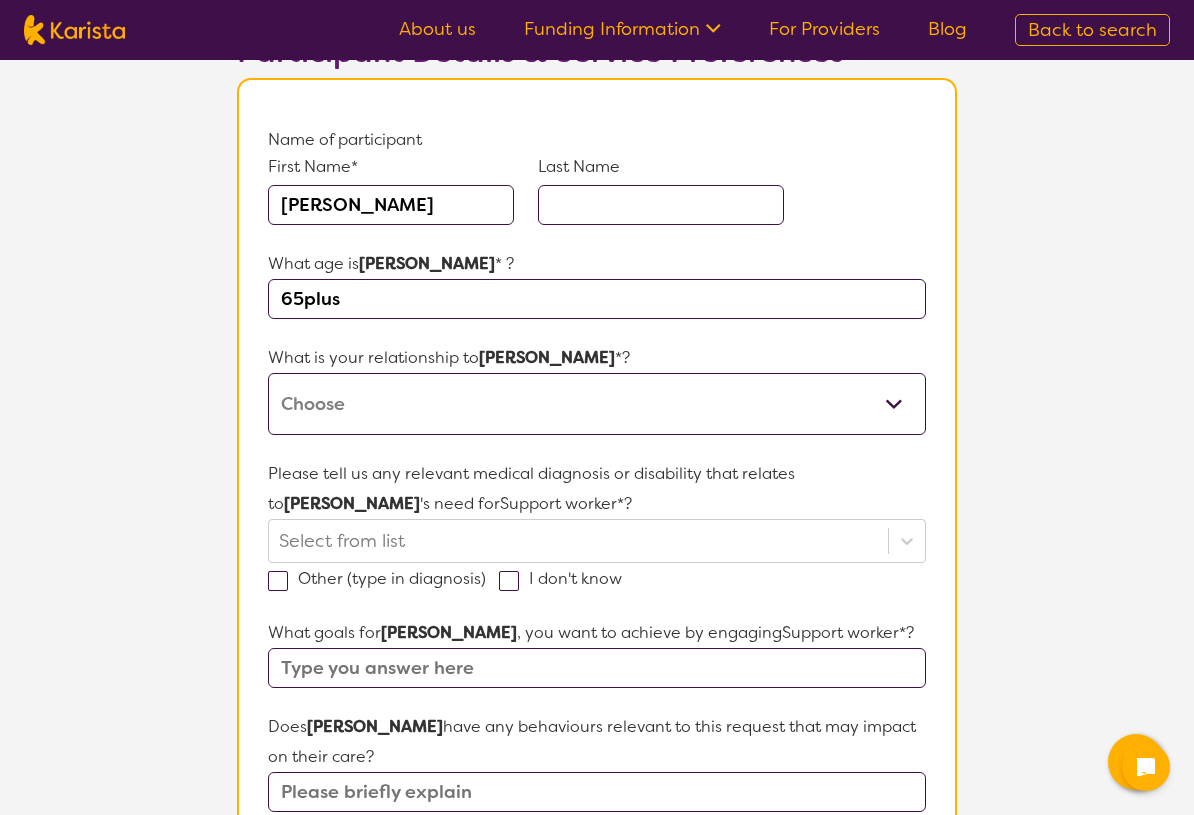 type on "65plus" 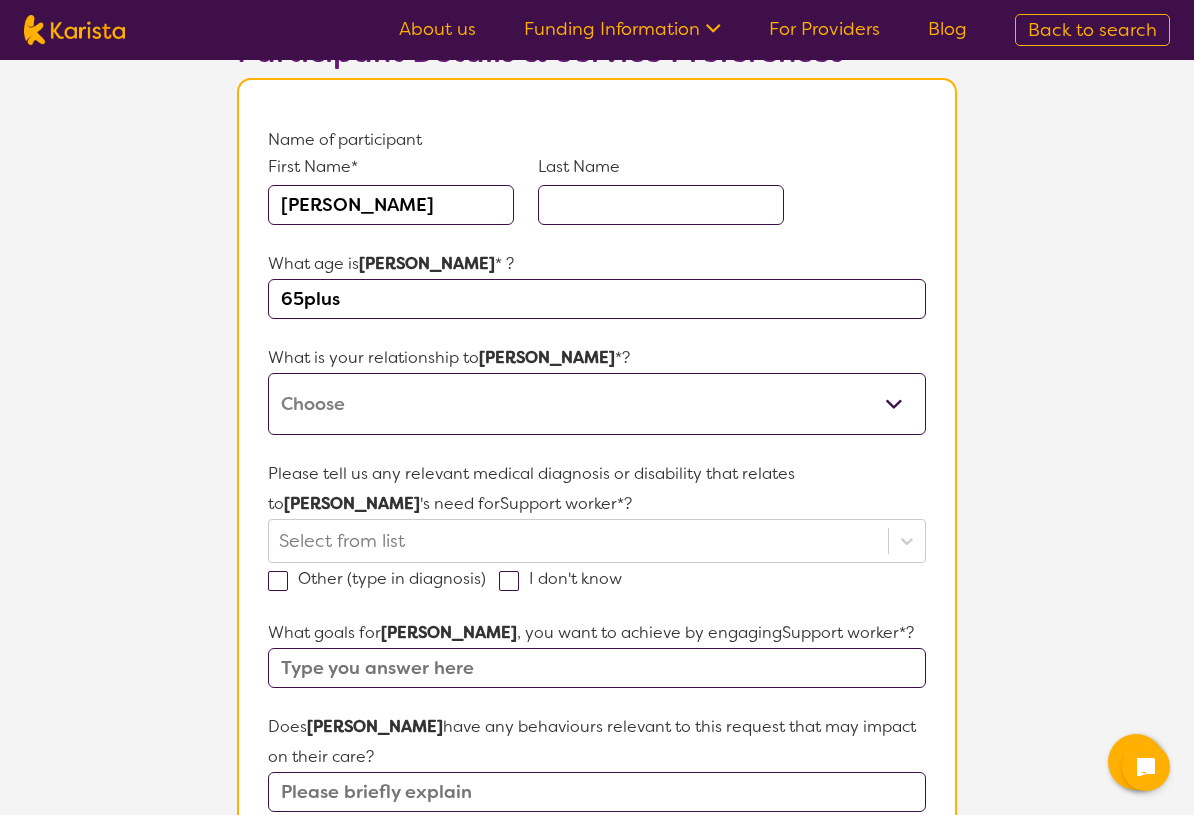click on "This request is for myself I am their parent I am their child I am their spouse/partner I am their carer I am their Support Coordinator I am their Local Area Coordinator I am their Child Safety Officer I am their Aged Care Case Worker Other" at bounding box center (597, 404) 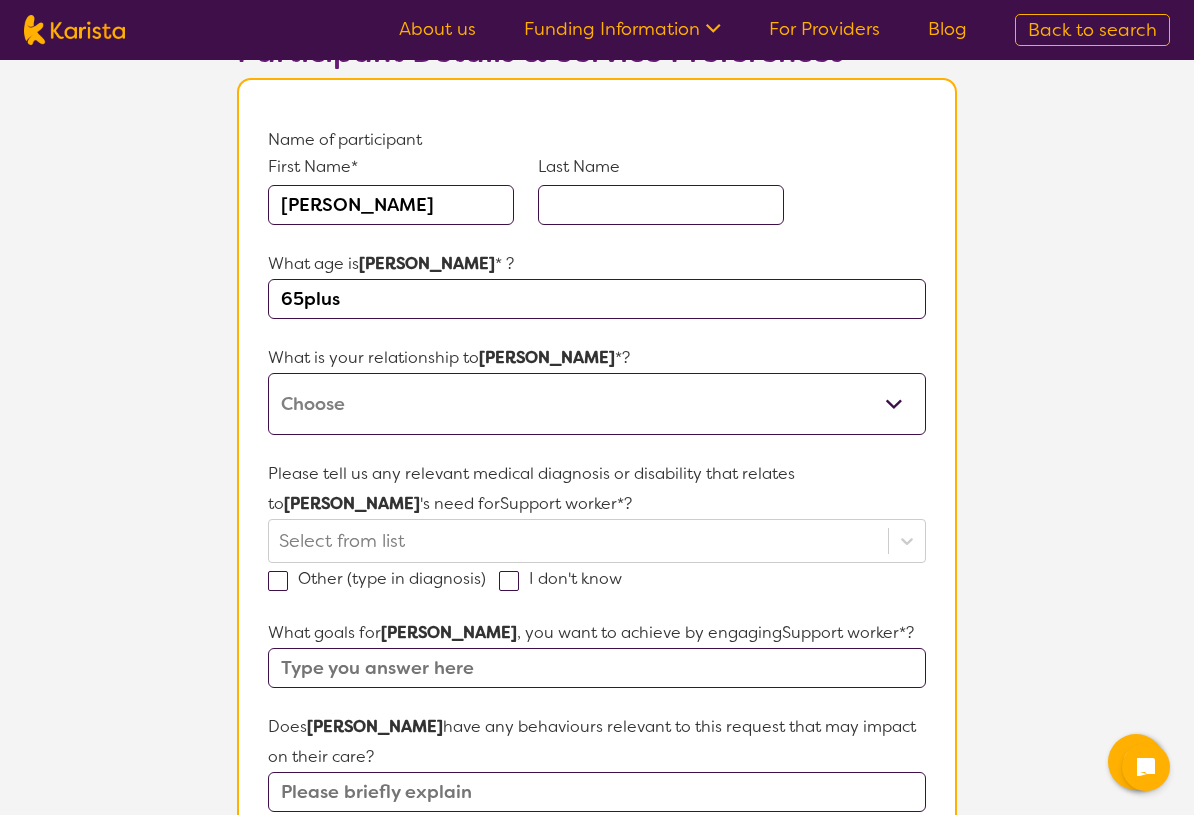 select on "I am their Support Coordinator" 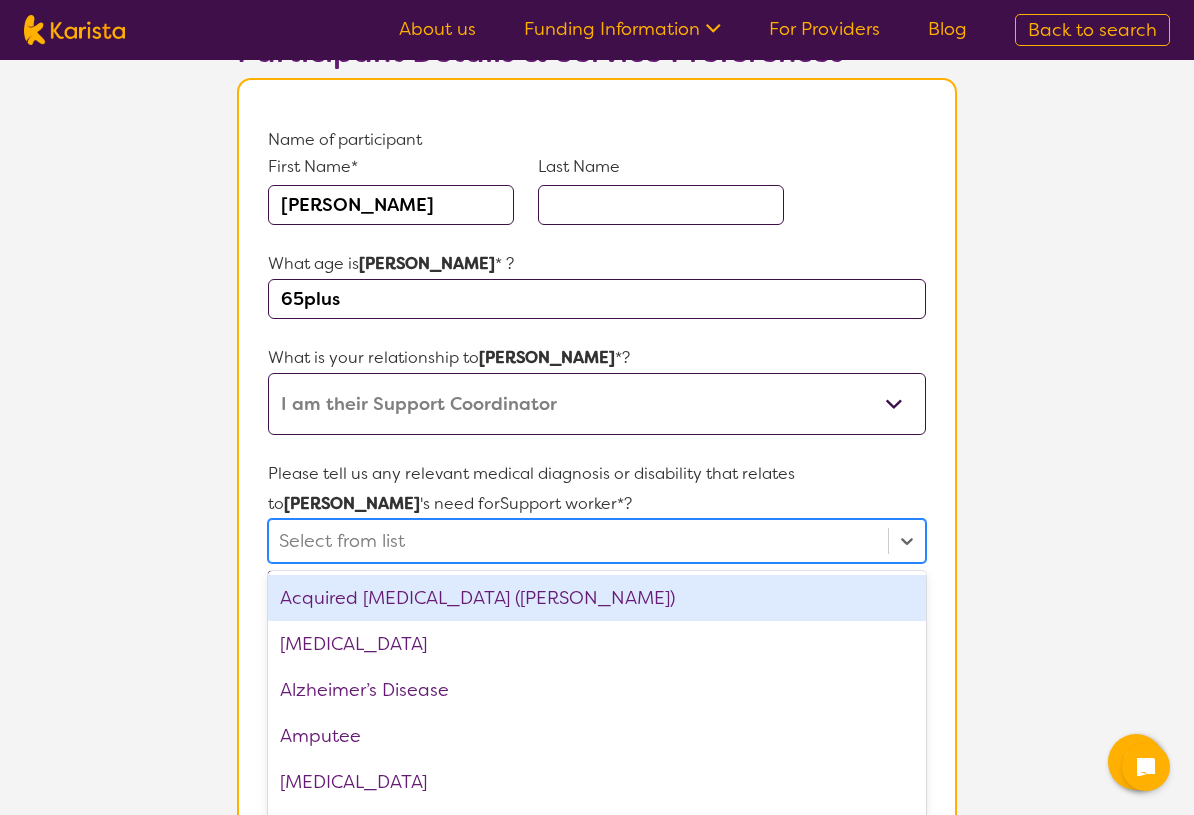 click on "option Acquired [MEDICAL_DATA] (ABI) focused, 1 of 75. 75 results available. Use Up and Down to choose options, press Enter to select the currently focused option, press Escape to exit the menu, press Tab to select the option and exit the menu. Select from list Acquired [MEDICAL_DATA] (ABI) [MEDICAL_DATA] Alzheimer’s Disease Amputee [MEDICAL_DATA] Anxiety Arrhythmias (abnormal heart rhythms) [MEDICAL_DATA] ASD [MEDICAL_DATA] [MEDICAL_DATA] [MEDICAL_DATA] Bowel issues [MEDICAL_DATA] [MEDICAL_DATA] Cataracts [MEDICAL_DATA] [MEDICAL_DATA] [MEDICAL_DATA] (COPD) [MEDICAL_DATA] conditions (e.g., [MEDICAL_DATA], [MEDICAL_DATA]) Congenital conditions [MEDICAL_DATA] (DVT) Dementia [MEDICAL_DATA] [MEDICAL_DATA] [MEDICAL_DATA] [MEDICAL_DATA] [MEDICAL_DATA] [MEDICAL_DATA] [MEDICAL_DATA] disorders (e.g., [MEDICAL_DATA]) [MEDICAL_DATA] Falls and fall-related injuries [MEDICAL_DATA] disorders (e.g., GERD, [MEDICAL_DATA]) [MEDICAL_DATA] [MEDICAL_DATA] Heart Disease [MEDICAL_DATA] ([MEDICAL_DATA]) [MEDICAL_DATA] [MEDICAL_DATA] None [MEDICAL_DATA]" at bounding box center [597, 541] 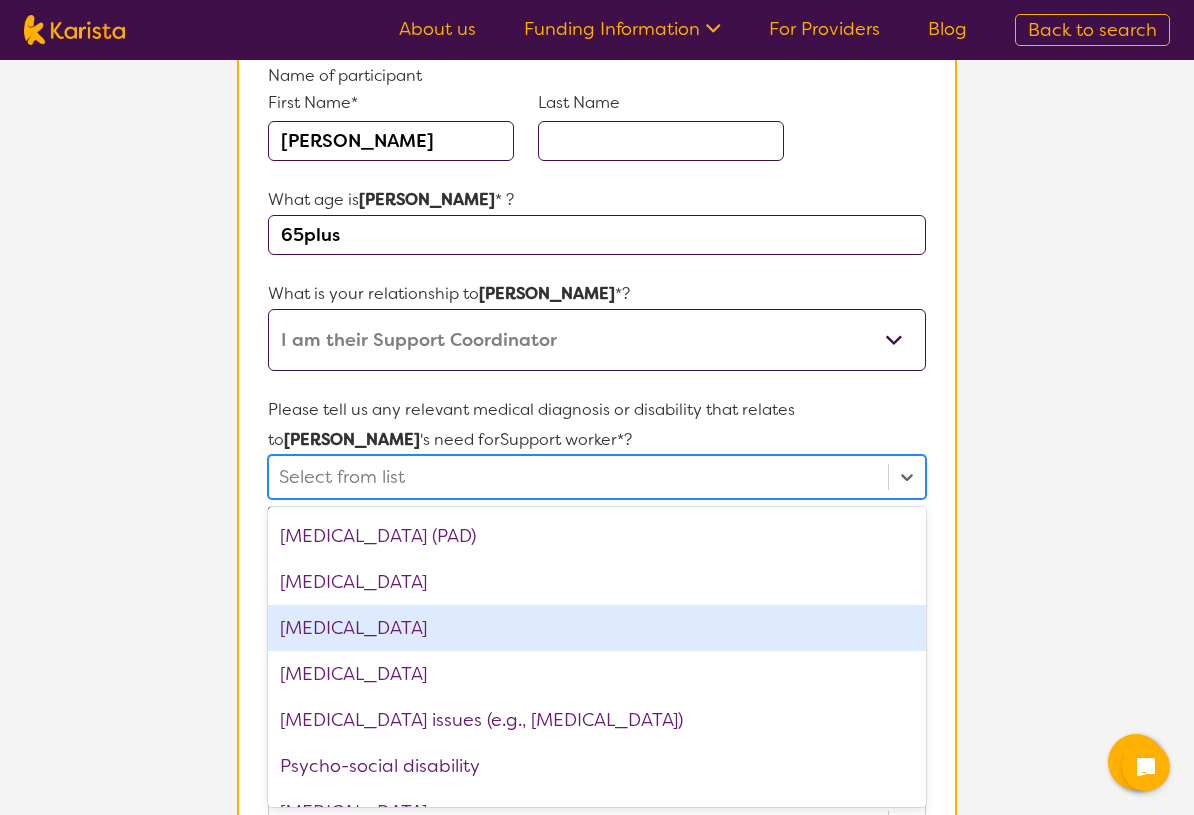 scroll, scrollTop: 2530, scrollLeft: 0, axis: vertical 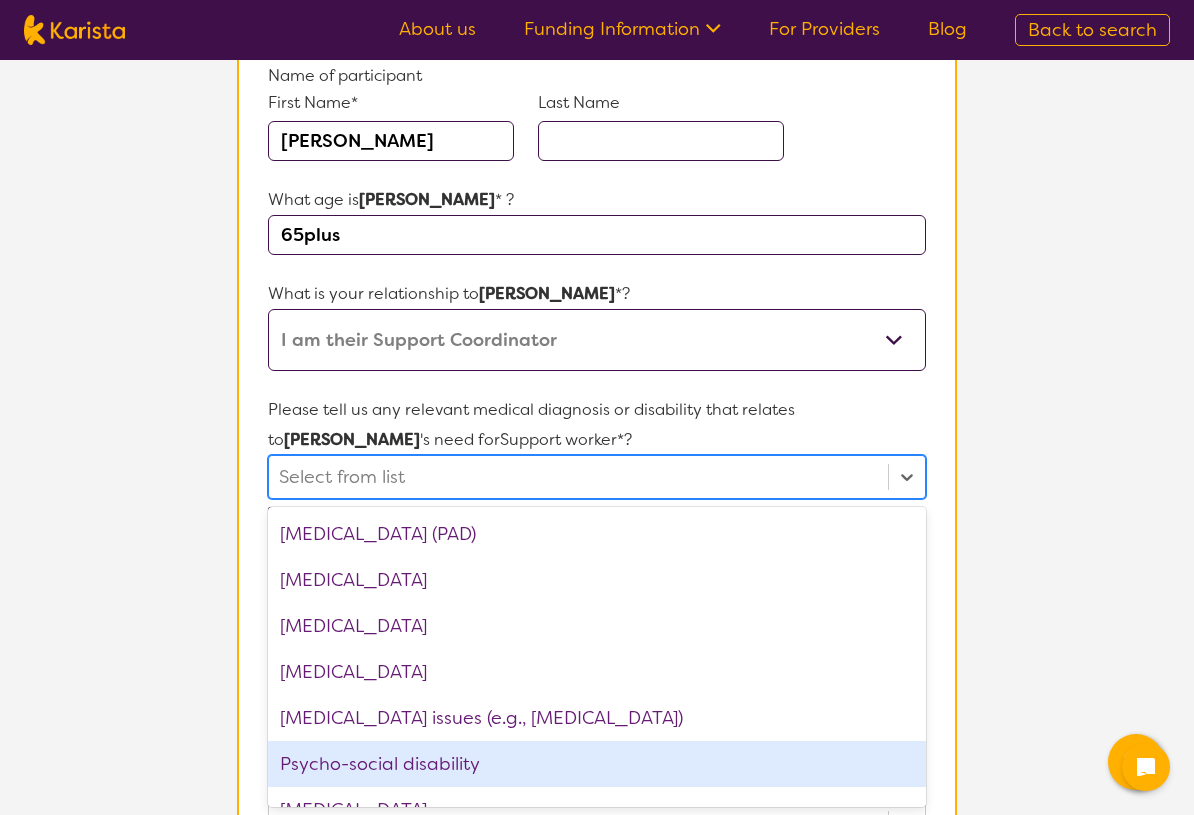 click on "Psycho-social disability" at bounding box center [597, 764] 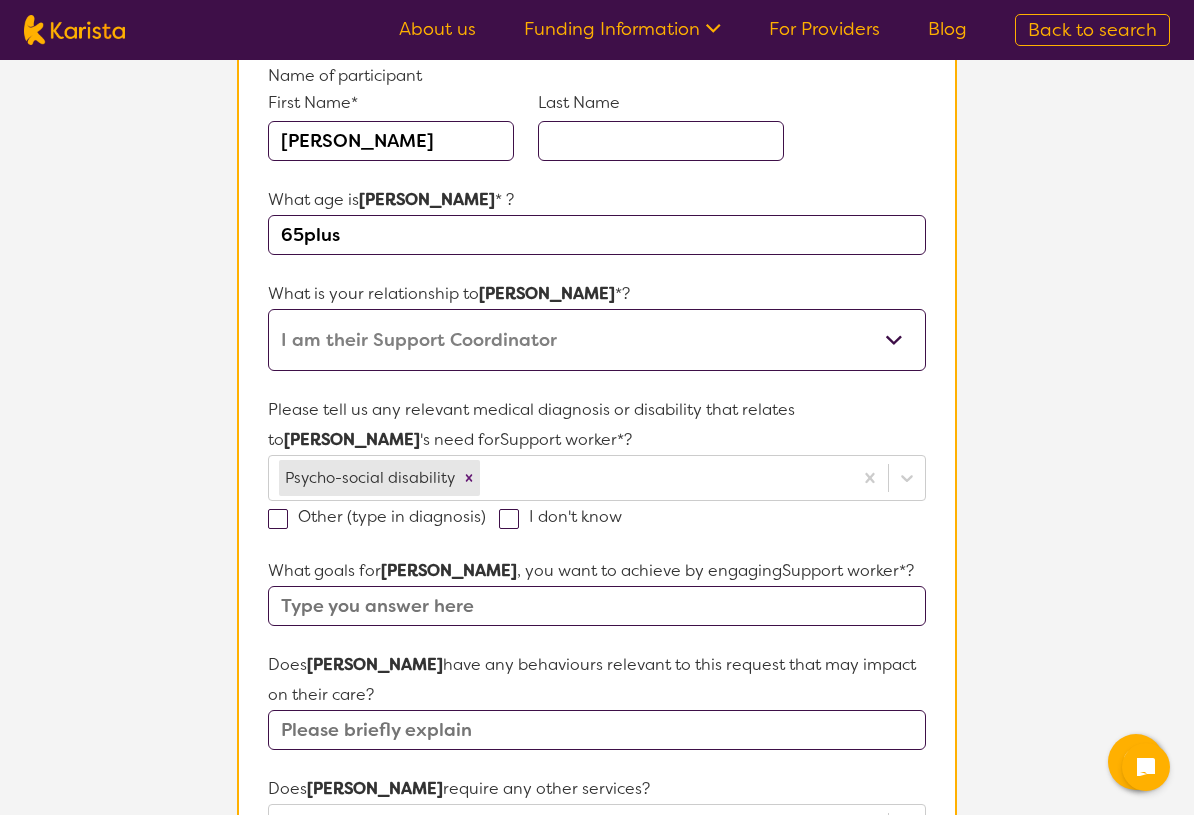 click on "Please tell us any relevant medical diagnosis or disability that relates to  [PERSON_NAME] 's need for  Support worker *?" at bounding box center [597, 425] 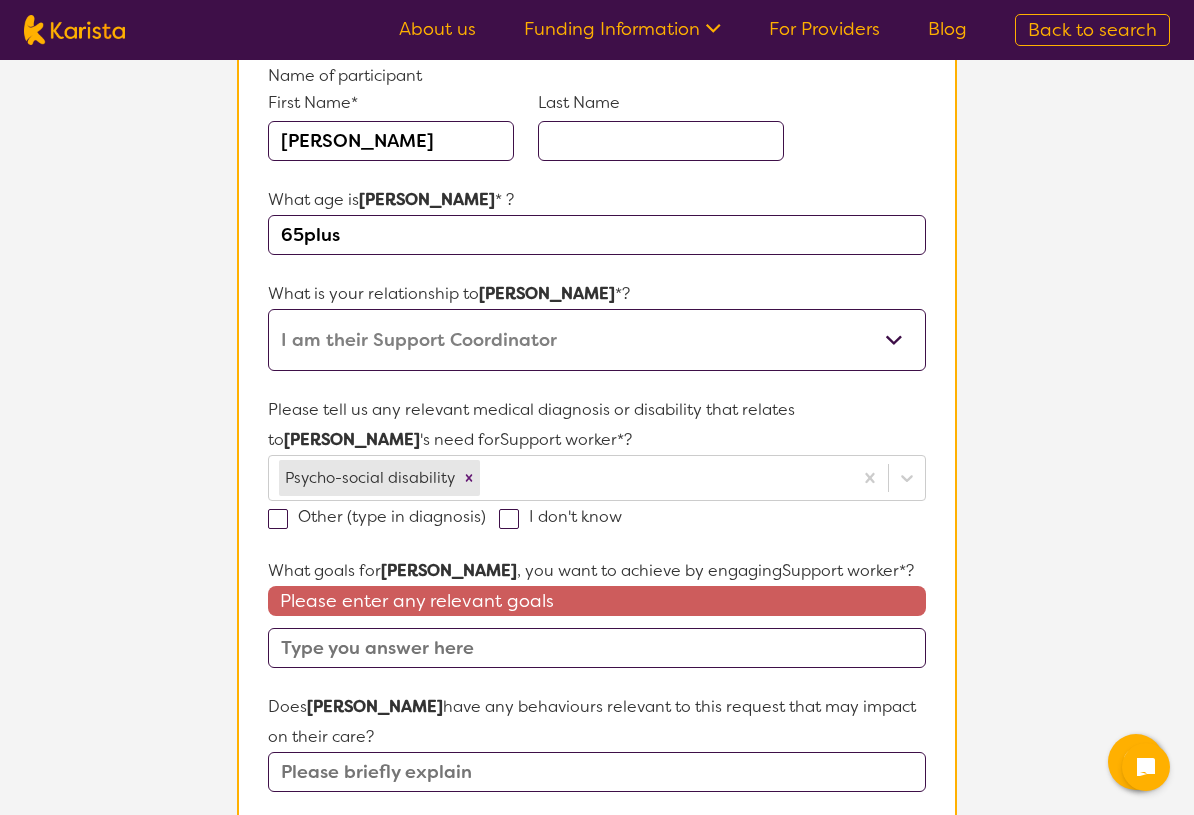 type on "G" 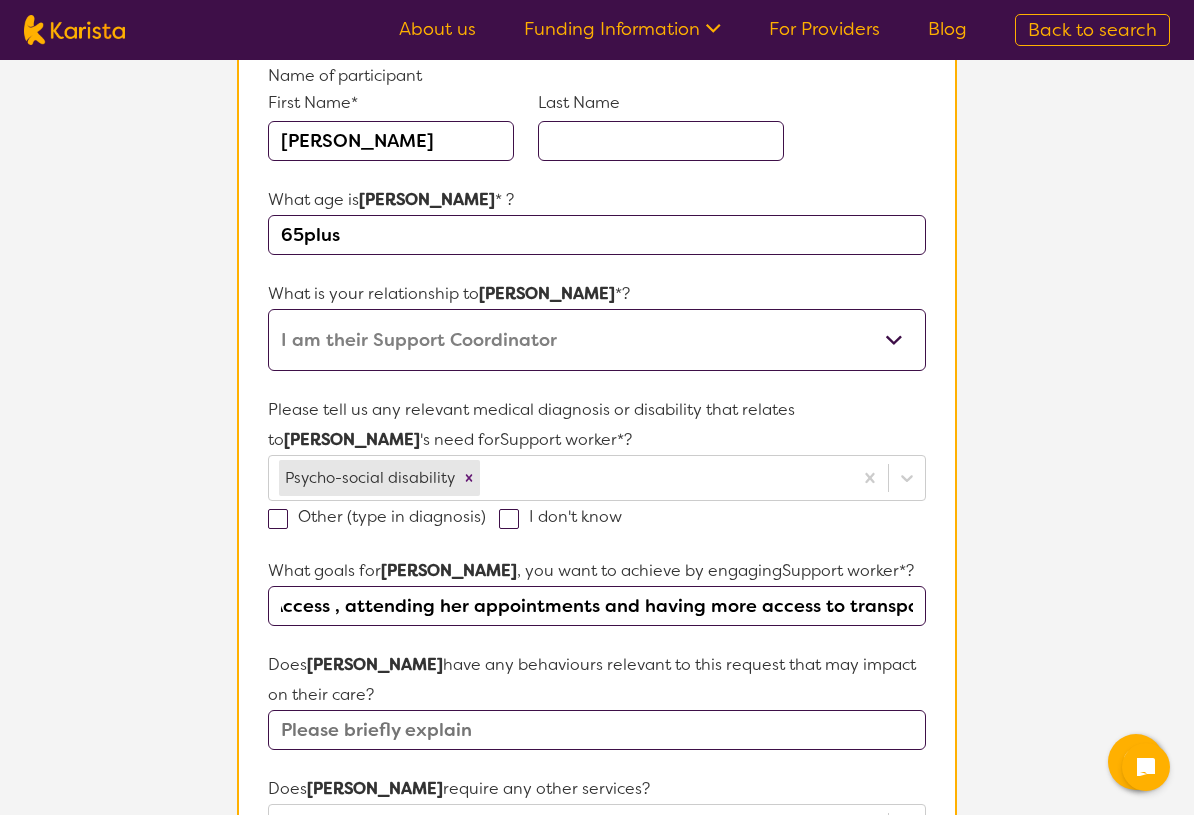 scroll, scrollTop: 0, scrollLeft: 128, axis: horizontal 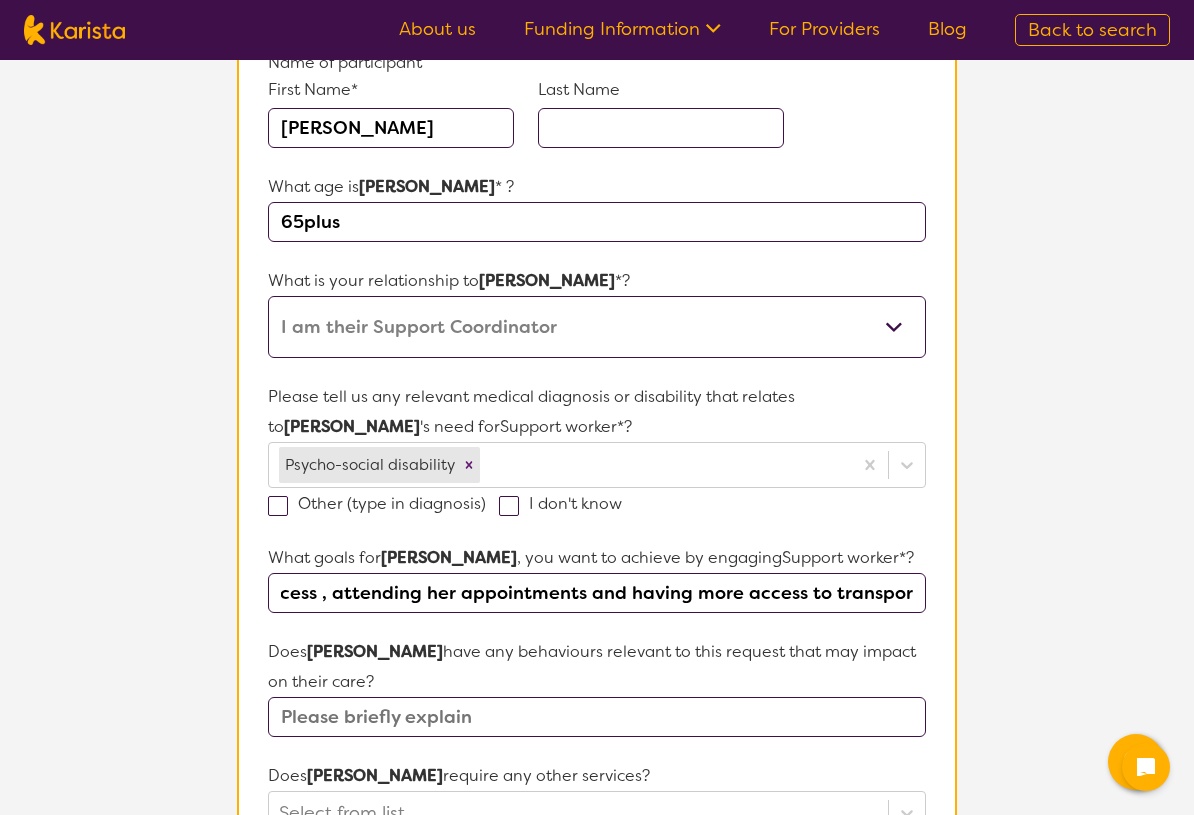 type on "Community Access , attending her appointments and having more access to transport" 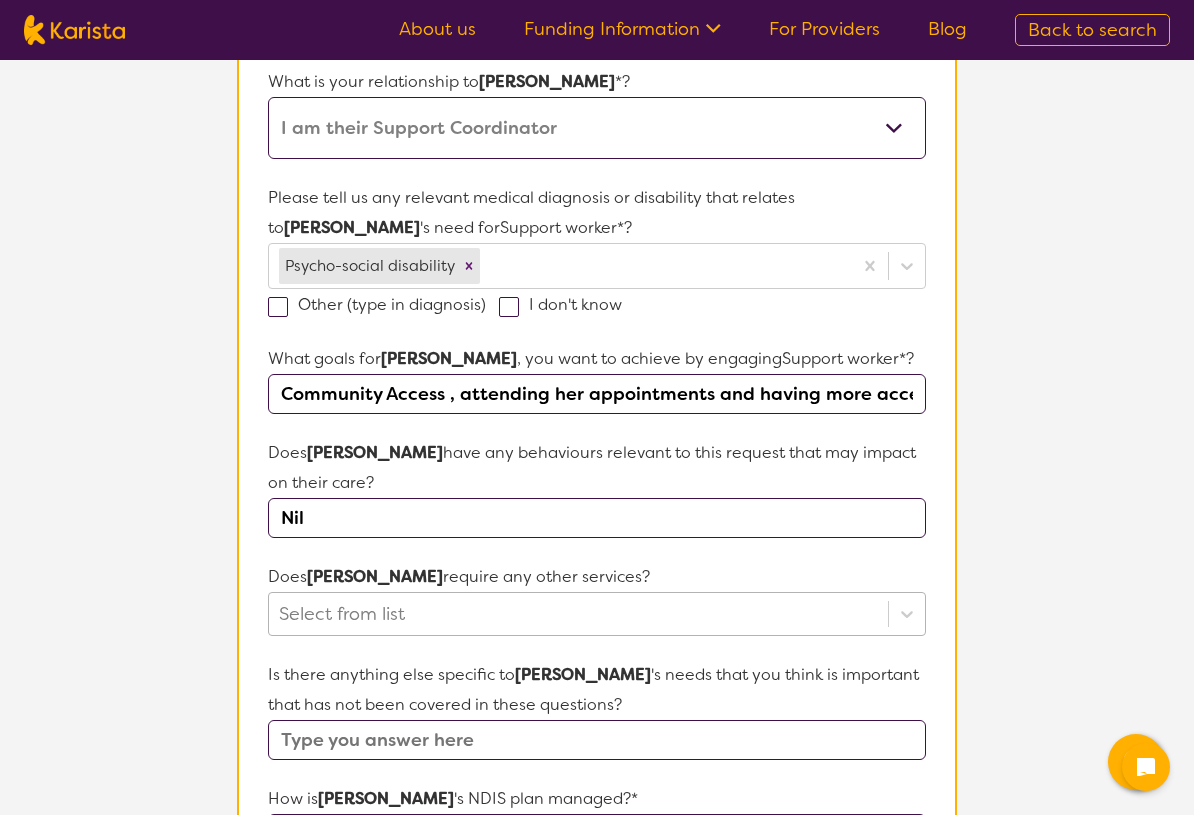 type on "Nil" 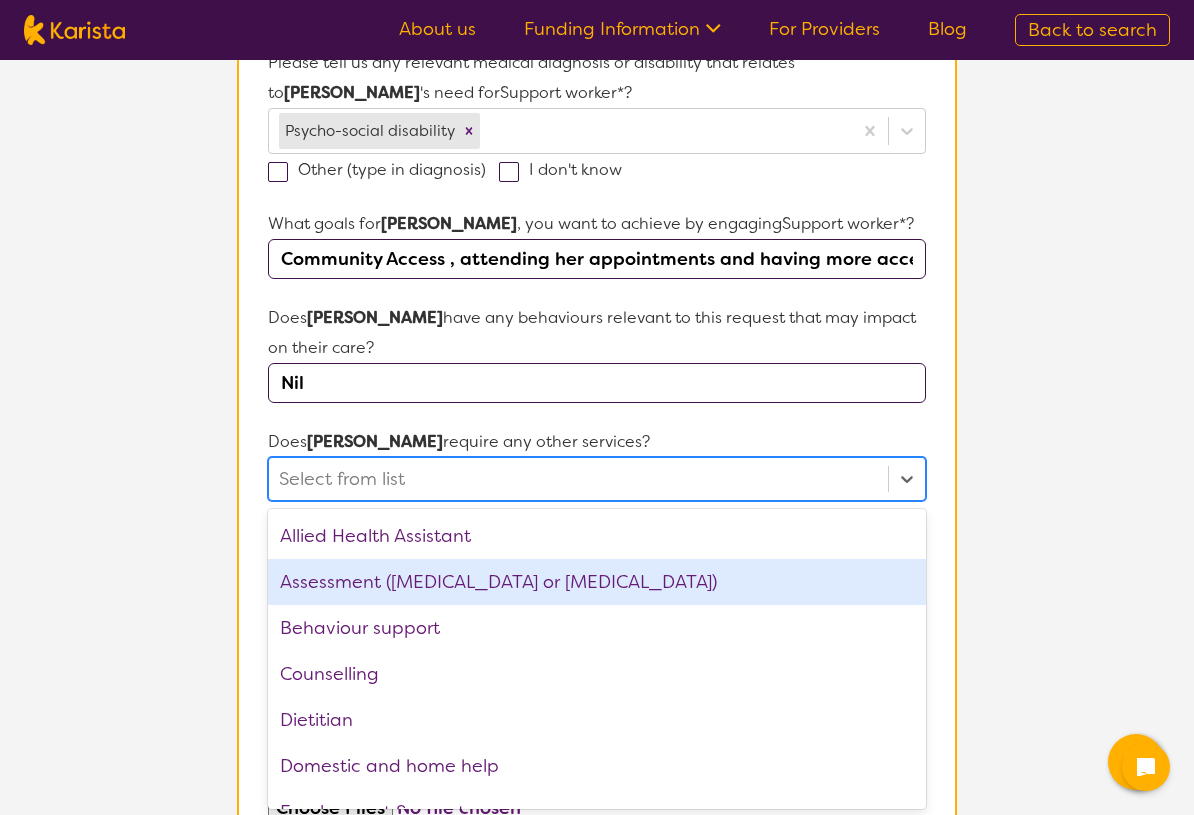 scroll, scrollTop: 582, scrollLeft: 0, axis: vertical 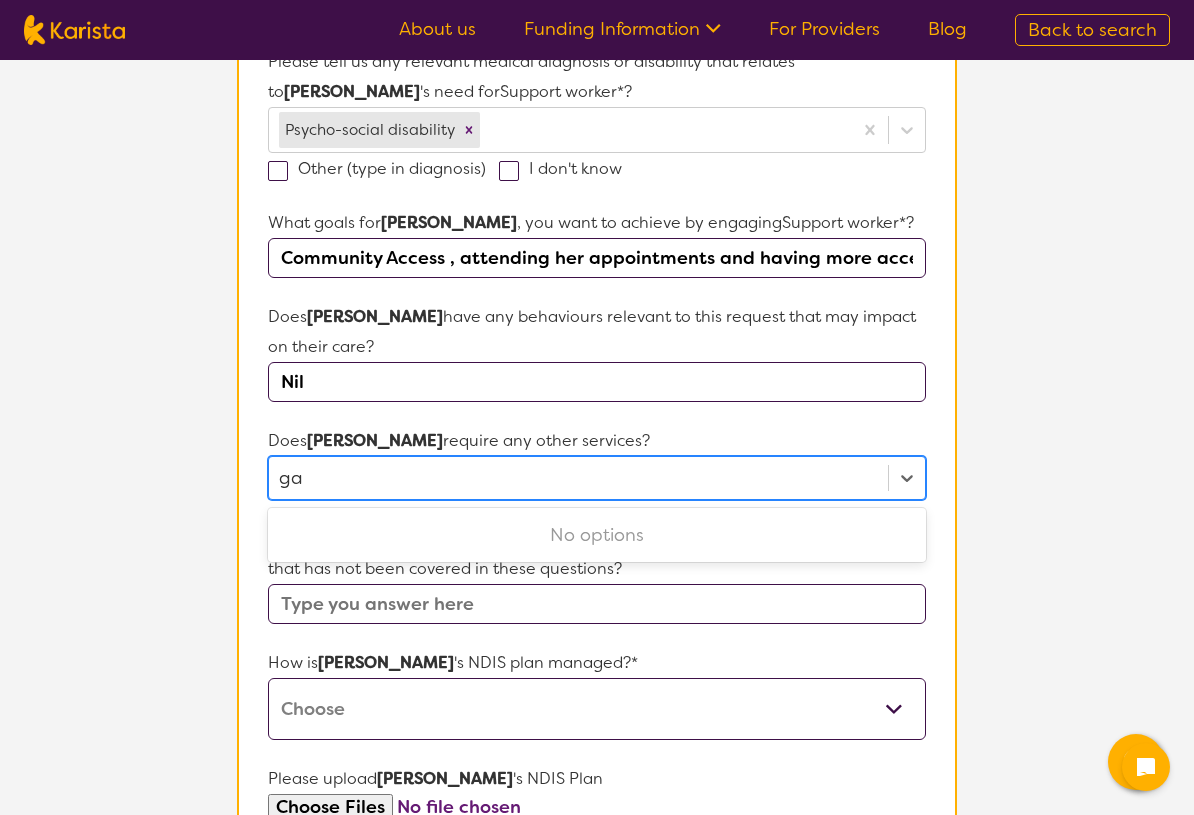 type on "g" 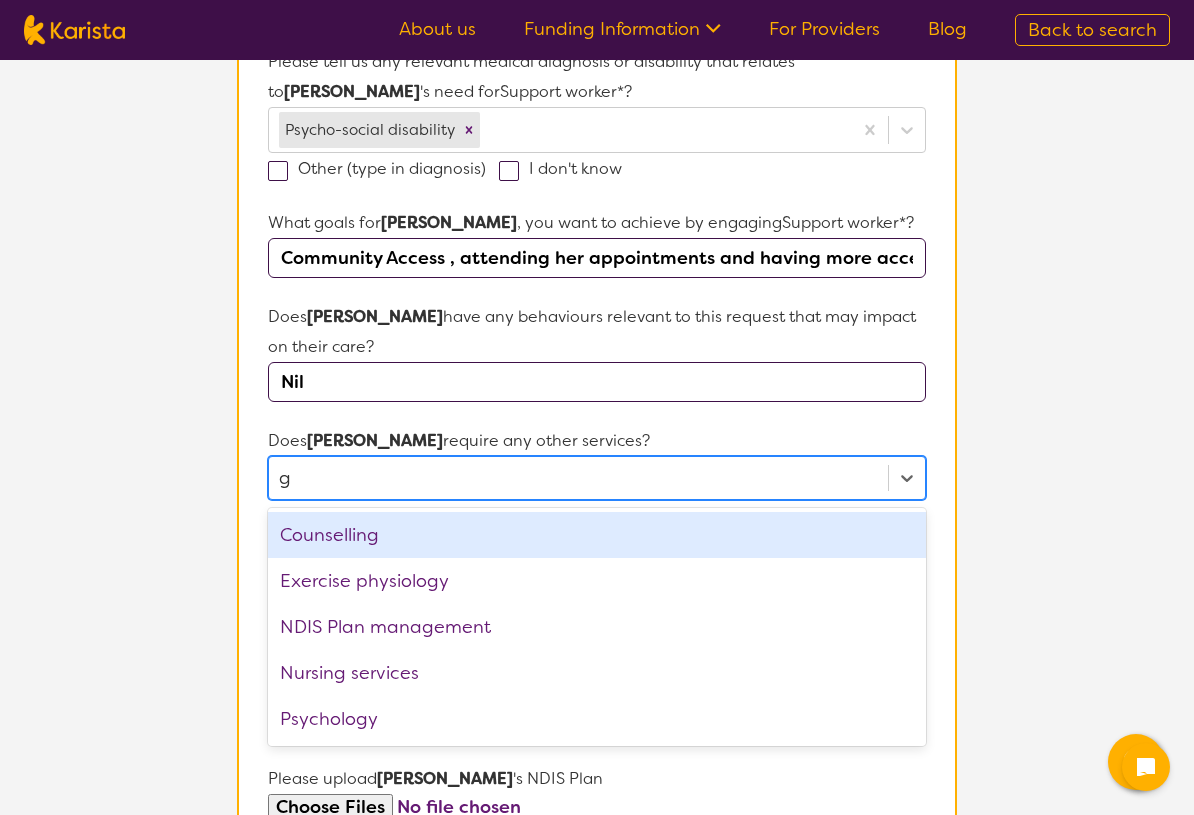type 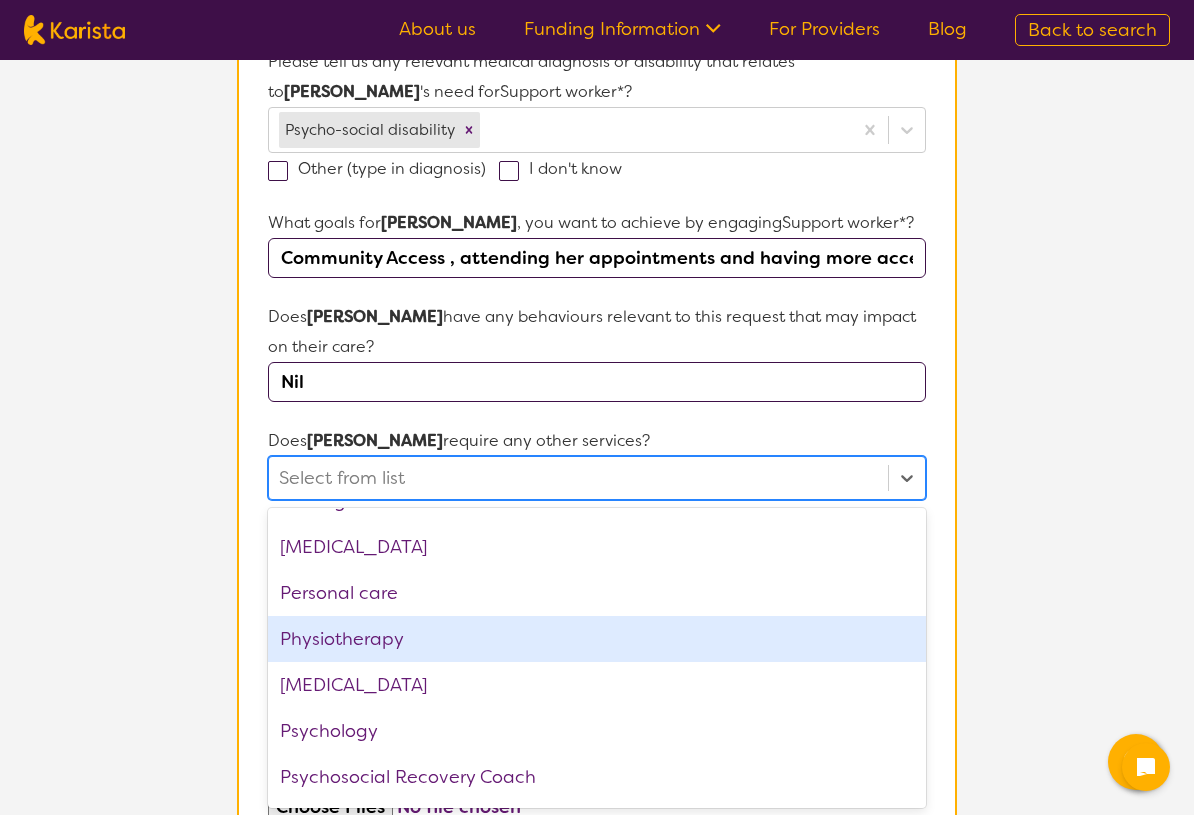 scroll, scrollTop: 674, scrollLeft: 0, axis: vertical 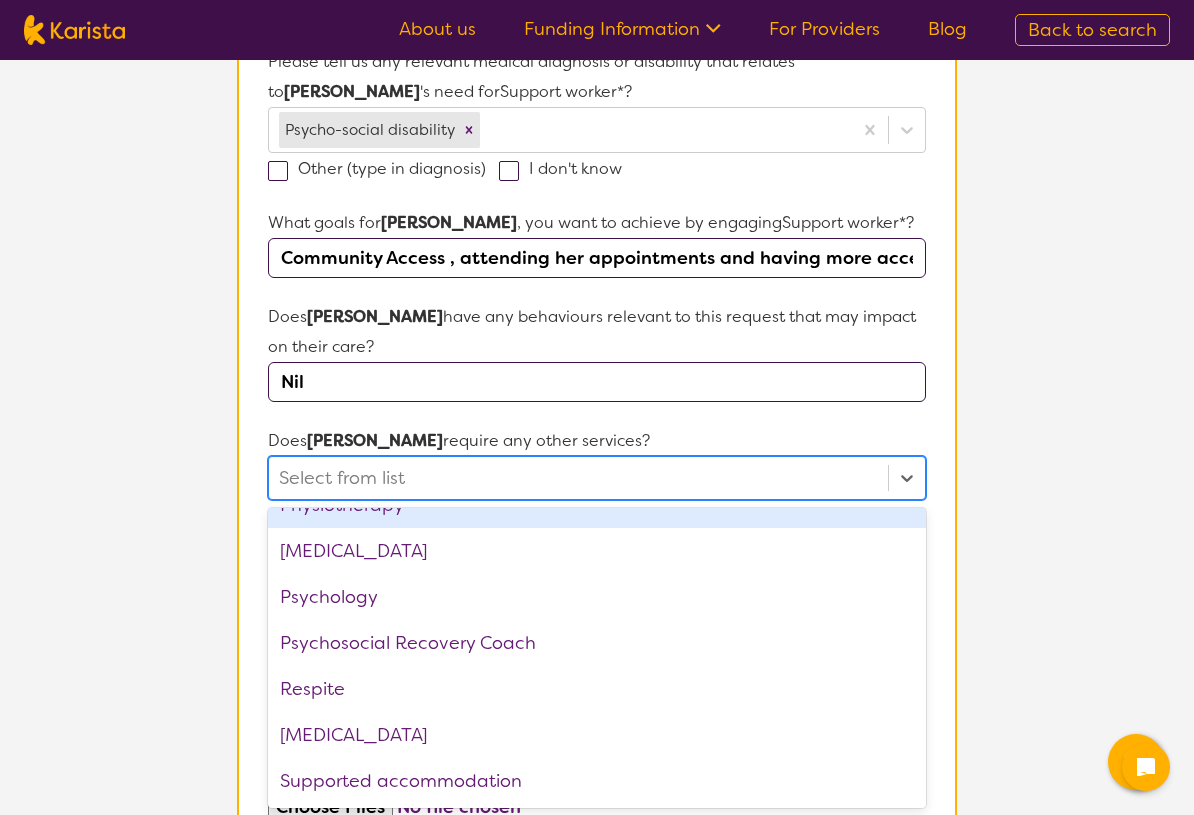 click on "Name of participant First Name* [PERSON_NAME] Last Name What age is  [PERSON_NAME] * ? 65plus What is your relationship to  [PERSON_NAME] *? This request is for myself I am their parent I am their child I am their spouse/partner I am their carer I am their Support Coordinator I am their Local Area Coordinator I am their Child Safety Officer I am their Aged Care Case Worker Other Please tell us any relevant medical diagnosis or disability that relates to  [PERSON_NAME] 's need for  Support worker *? Psycho-social disability Other (type in diagnosis) I don't know What goals for  [PERSON_NAME] , you want to achieve by engaging  Support worker *? Community Access , attending her appointments and having more access to transport Does  [PERSON_NAME]  have any behaviours relevant to this request that may impact on their care? Nil Does  [PERSON_NAME]  require any other services? option , deselected. Select from list Allied Health Assistant Assessment ([MEDICAL_DATA] or [MEDICAL_DATA]) Behaviour support Counselling Dietitian Domestic and home help Employment Support Exercise physiology [PERSON_NAME]" at bounding box center [597, 419] 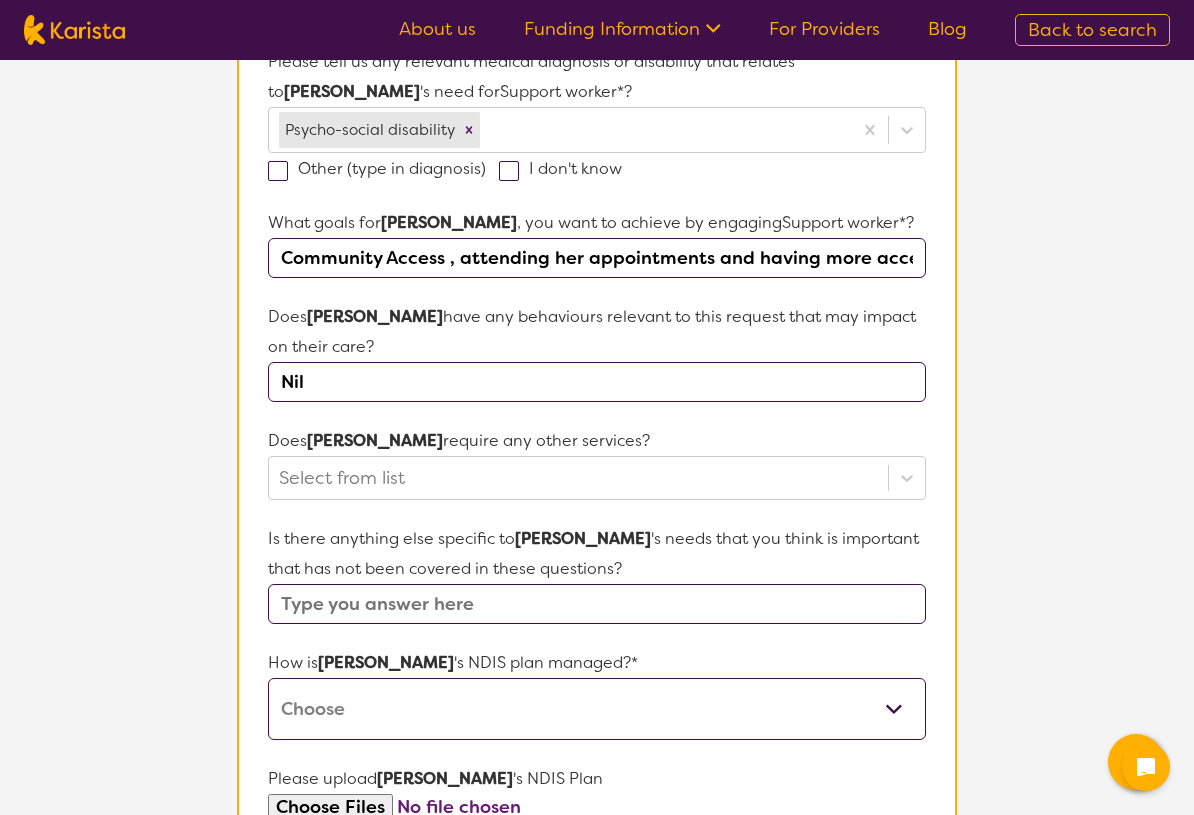 click at bounding box center (597, 604) 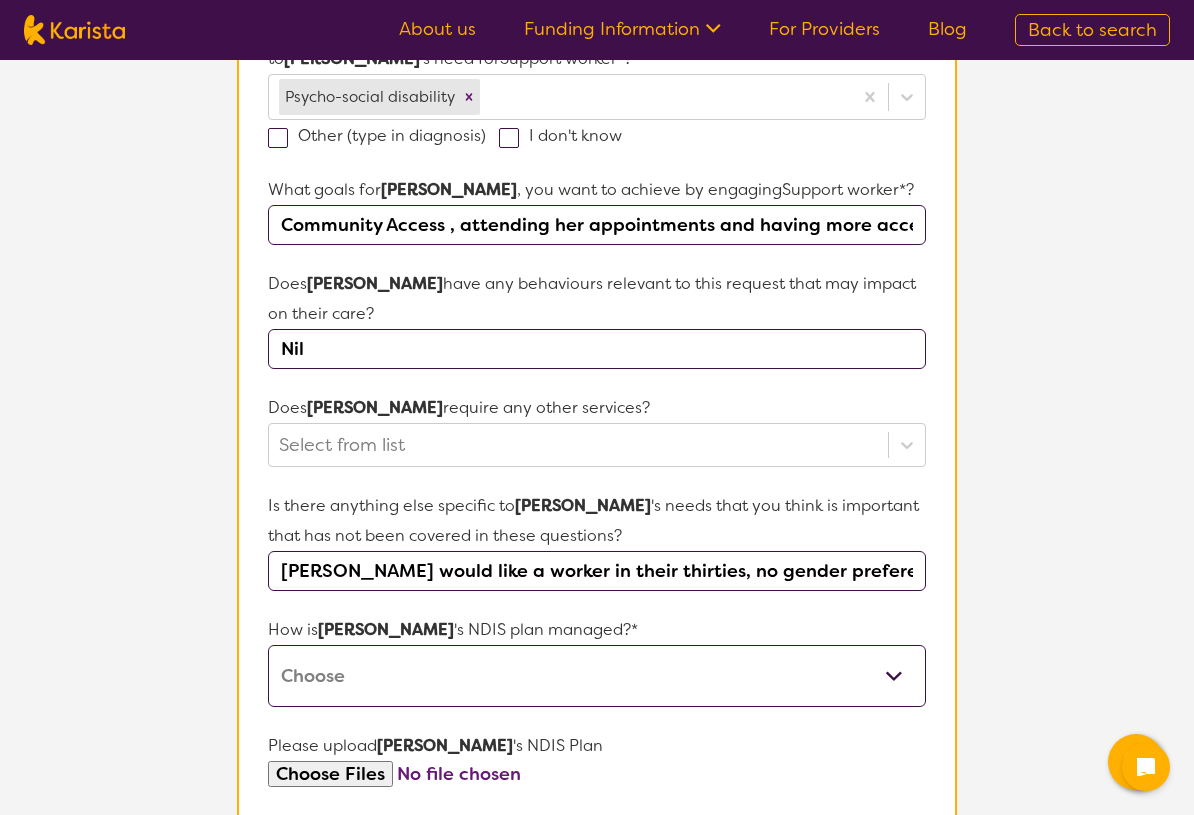 scroll, scrollTop: 618, scrollLeft: 0, axis: vertical 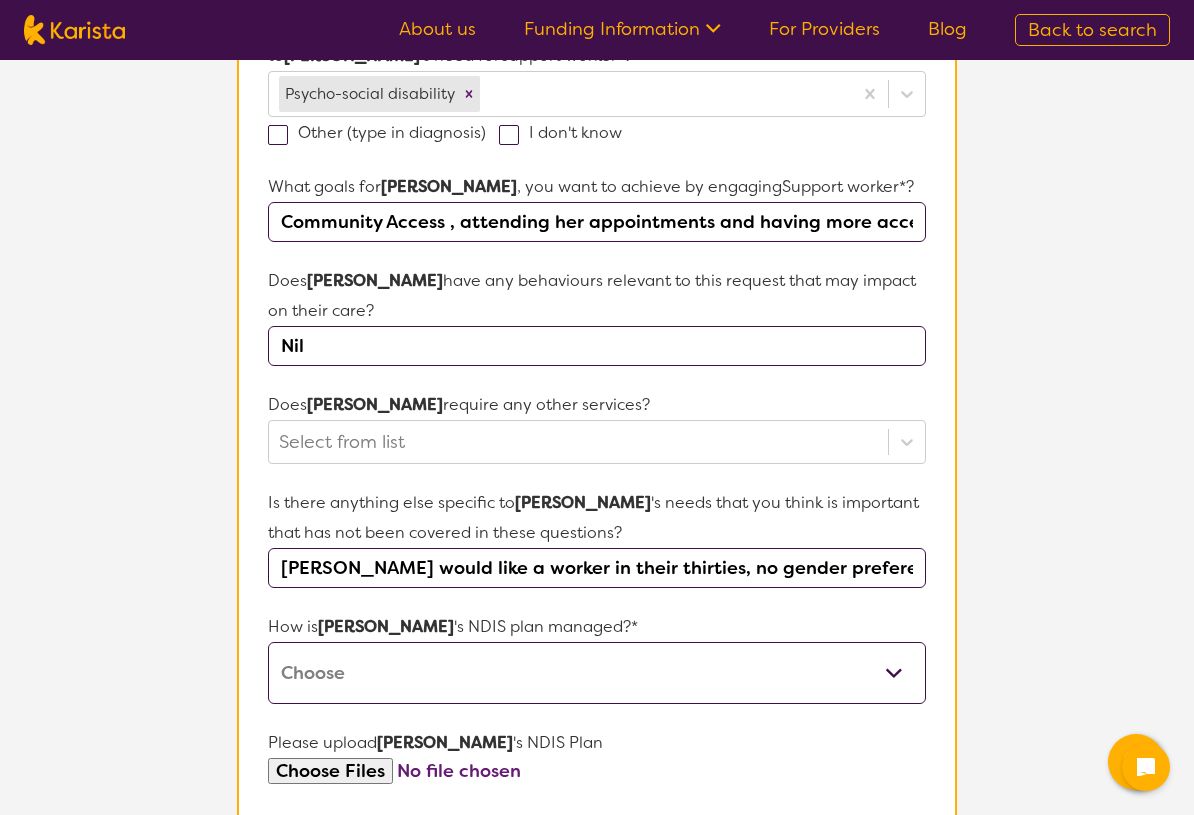 type on "[PERSON_NAME] would like a worker in their thirties, no gender preference" 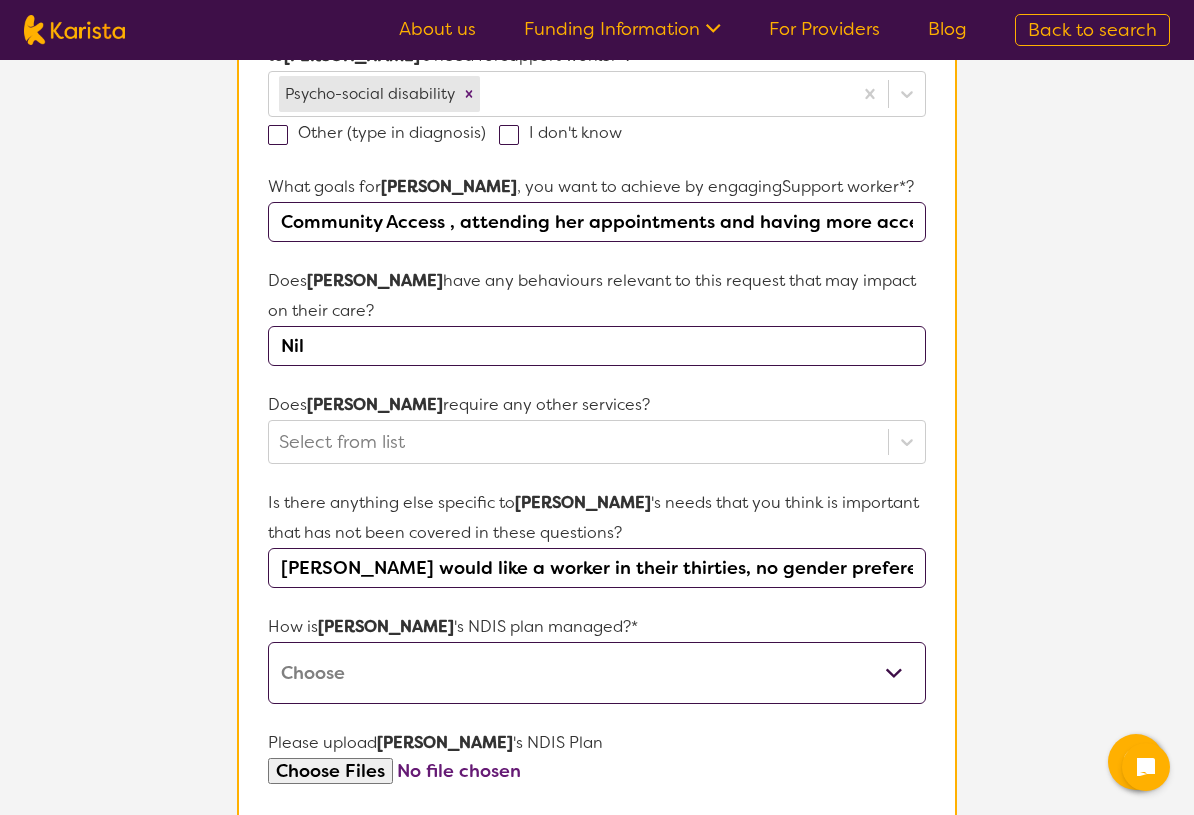 click on "Self-managed NDIS plan Managed by a registered plan management provider (not the NDIA) Agency-managed (by the NDIA) I'm not sure" at bounding box center [597, 673] 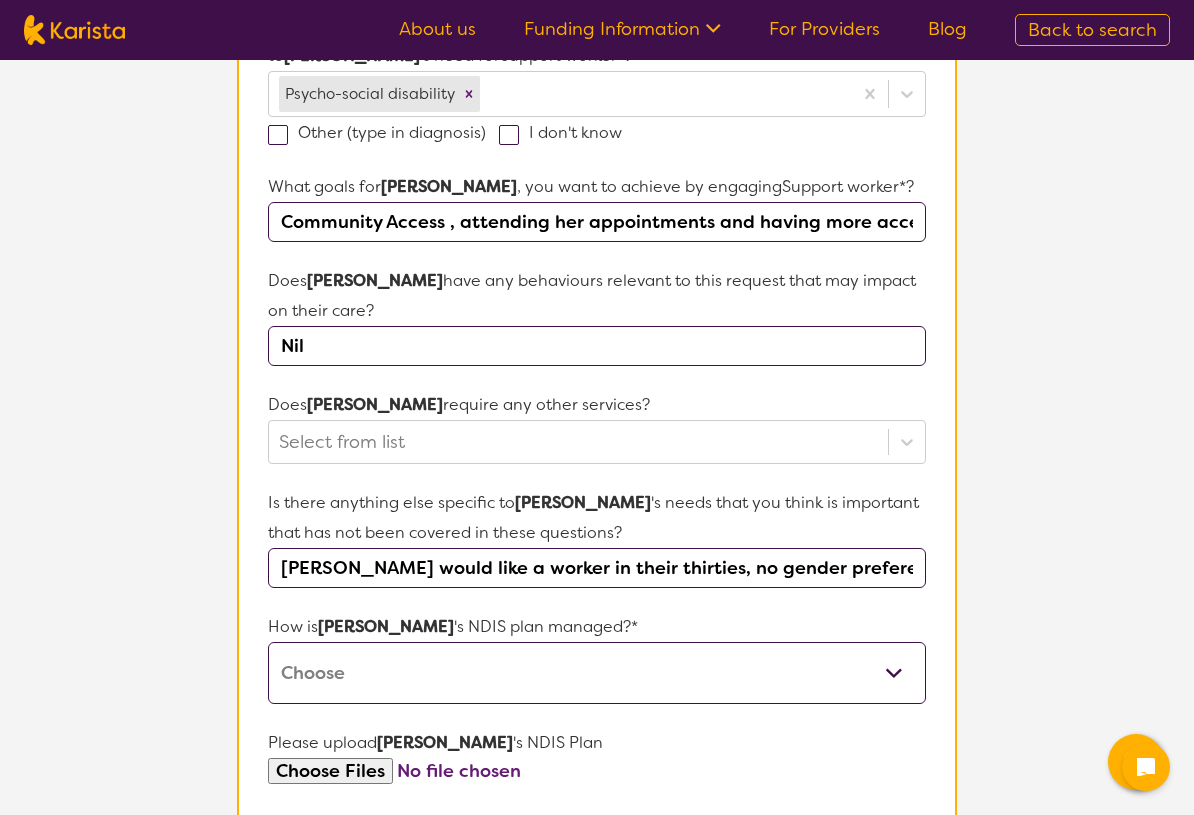 select on "Plan Managed" 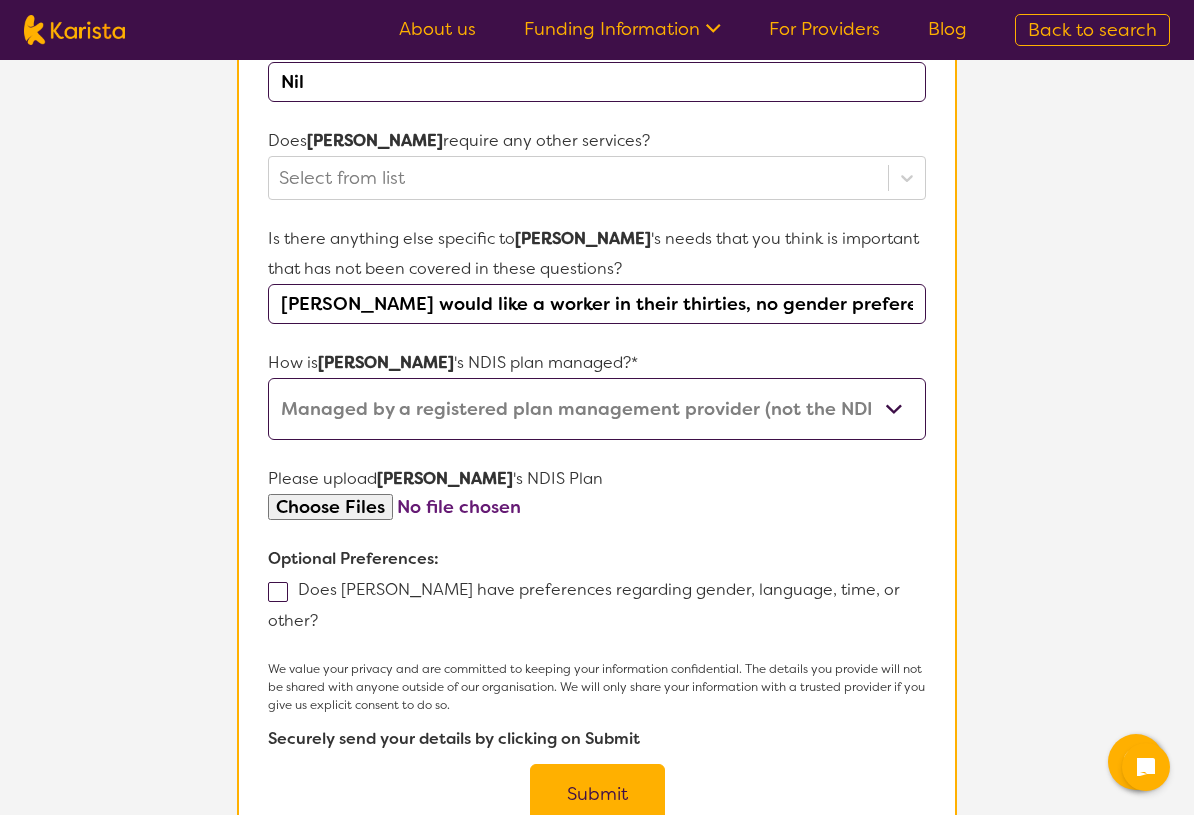 scroll, scrollTop: 886, scrollLeft: 0, axis: vertical 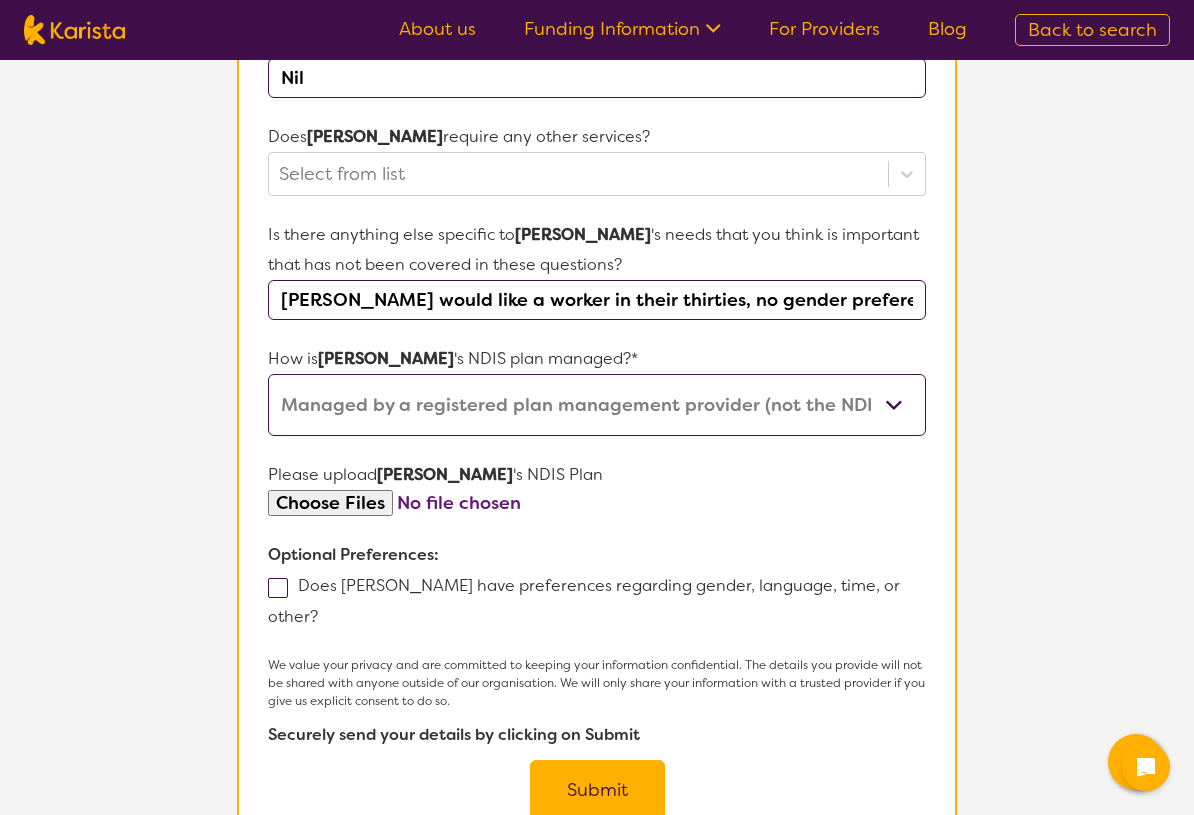 click at bounding box center [278, 588] 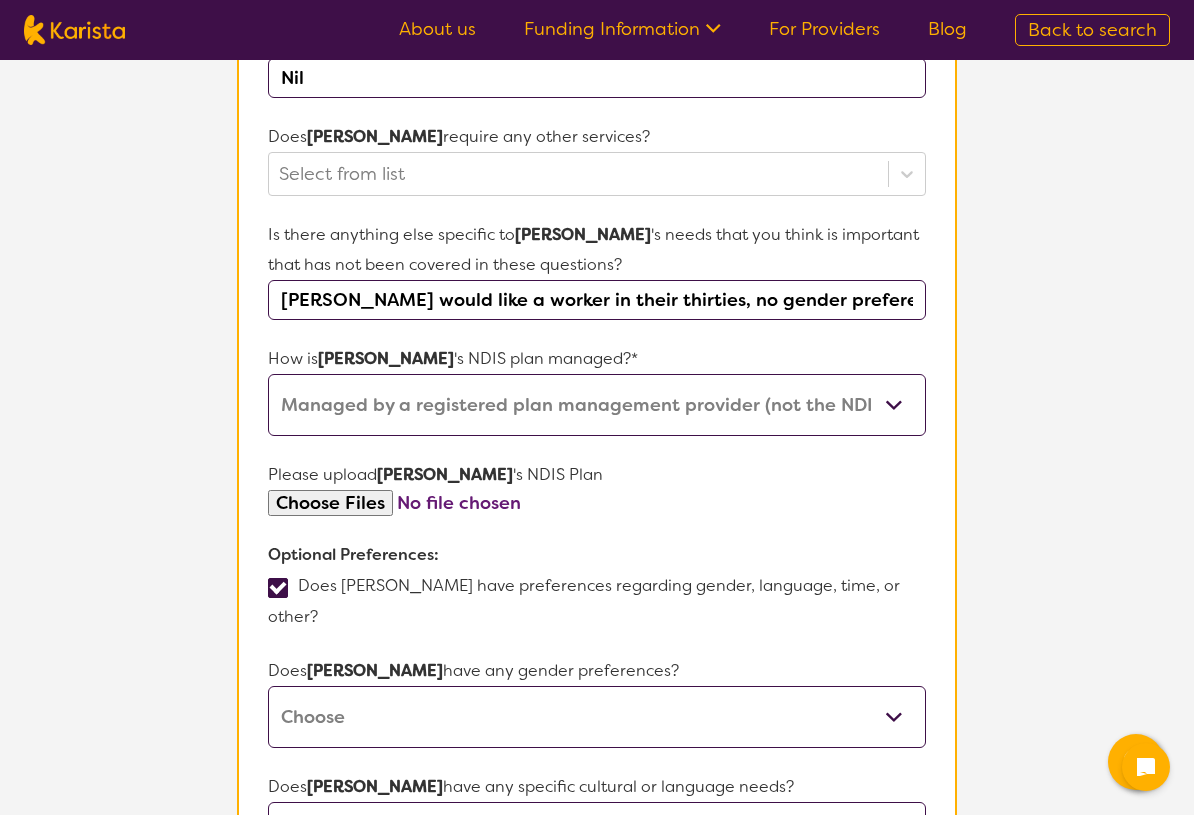 click on "[DEMOGRAPHIC_DATA] [DEMOGRAPHIC_DATA] Other No Preference" at bounding box center (597, 717) 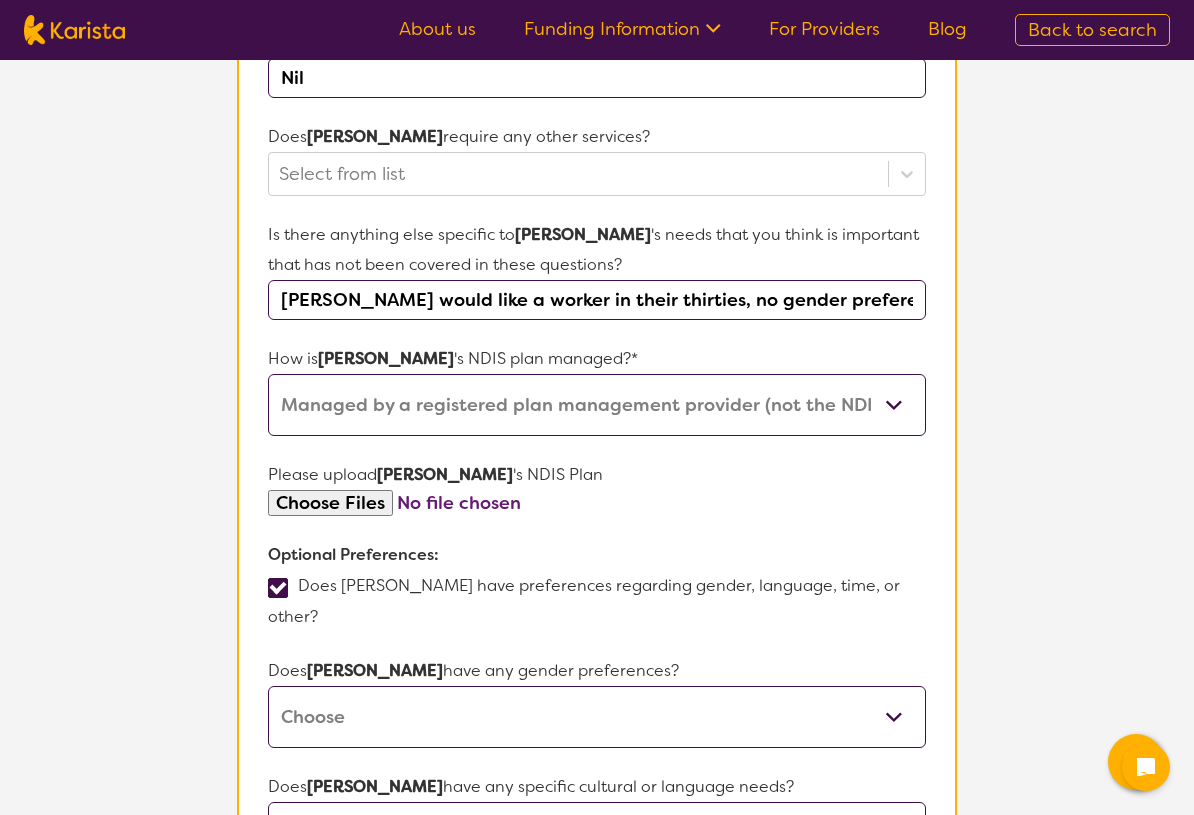 select on "No preference" 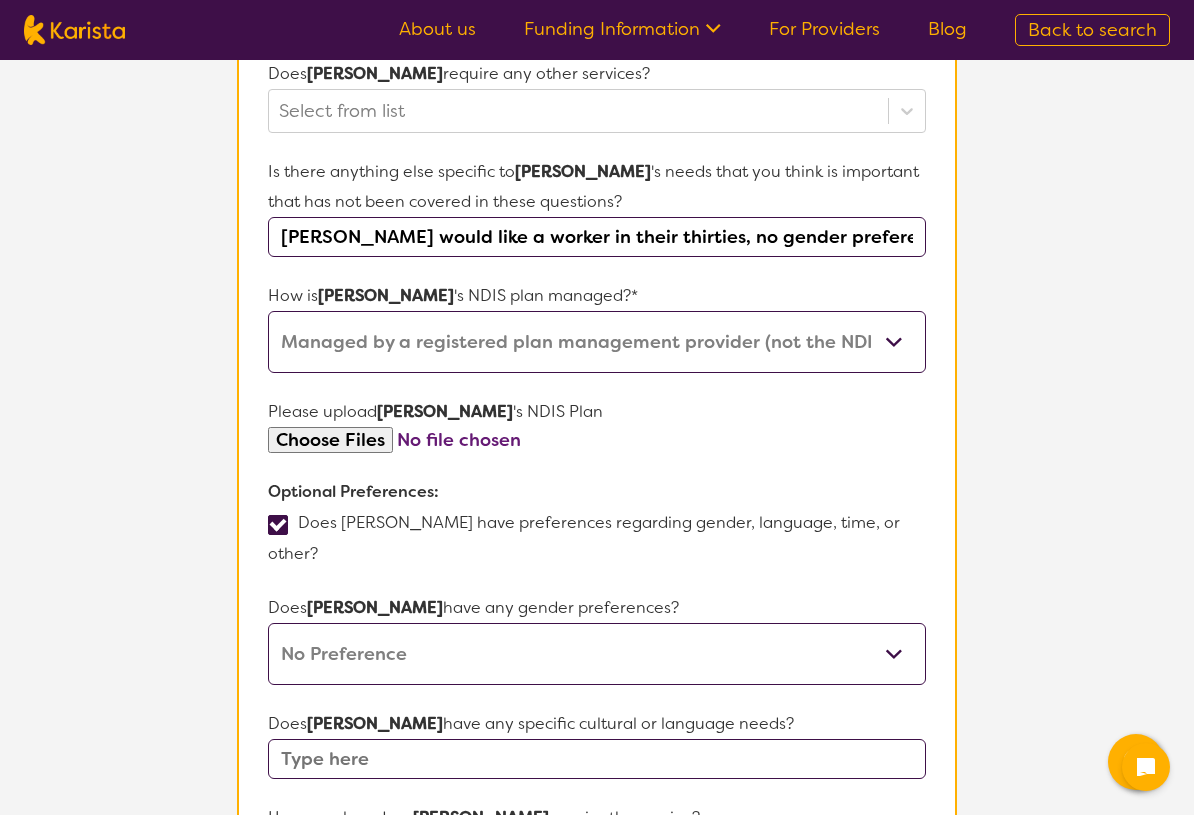 scroll, scrollTop: 1018, scrollLeft: 0, axis: vertical 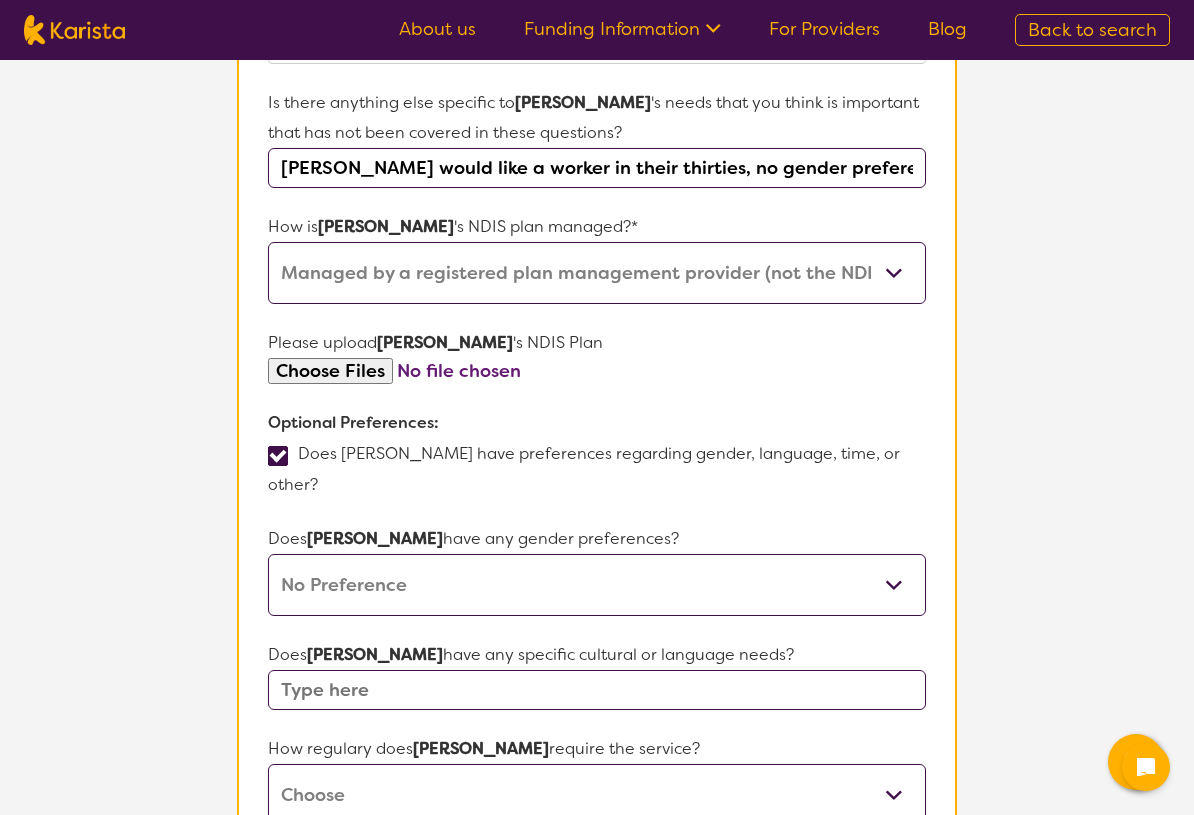 click at bounding box center (597, 690) 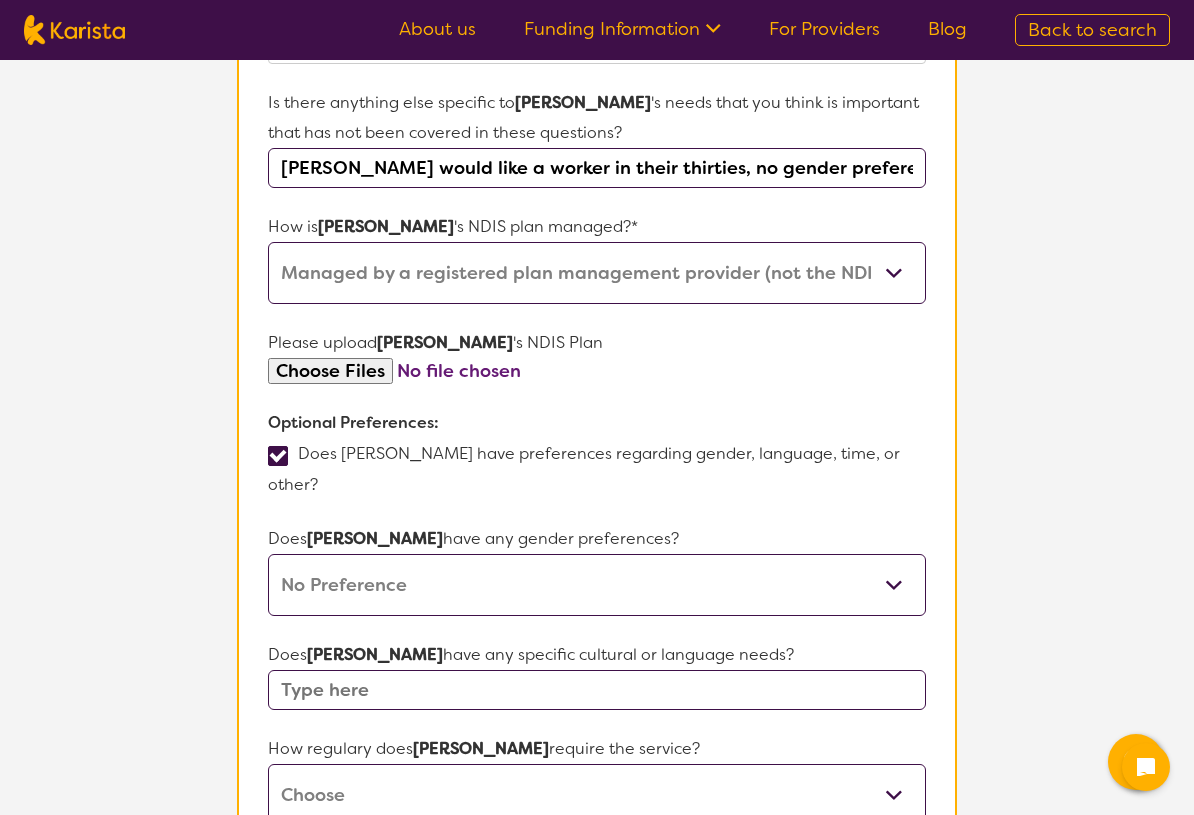 select on "Weekly" 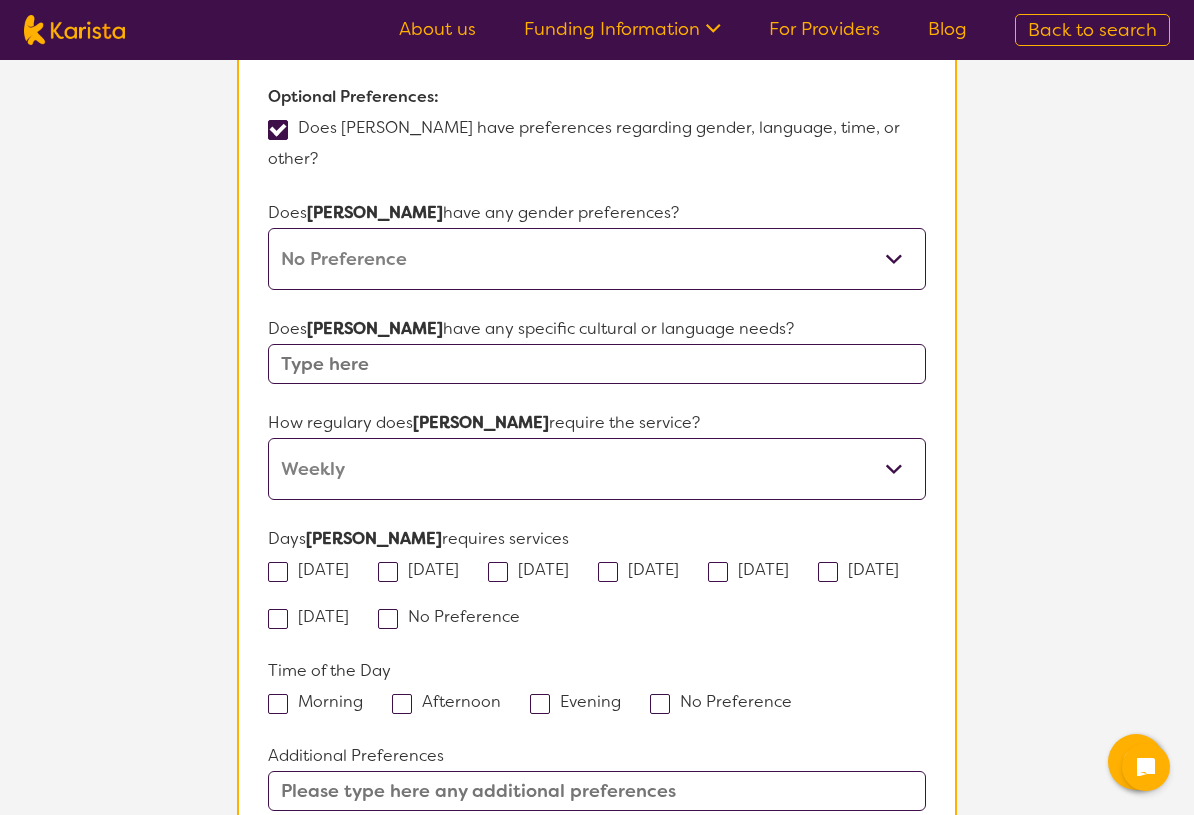 scroll, scrollTop: 1374, scrollLeft: 0, axis: vertical 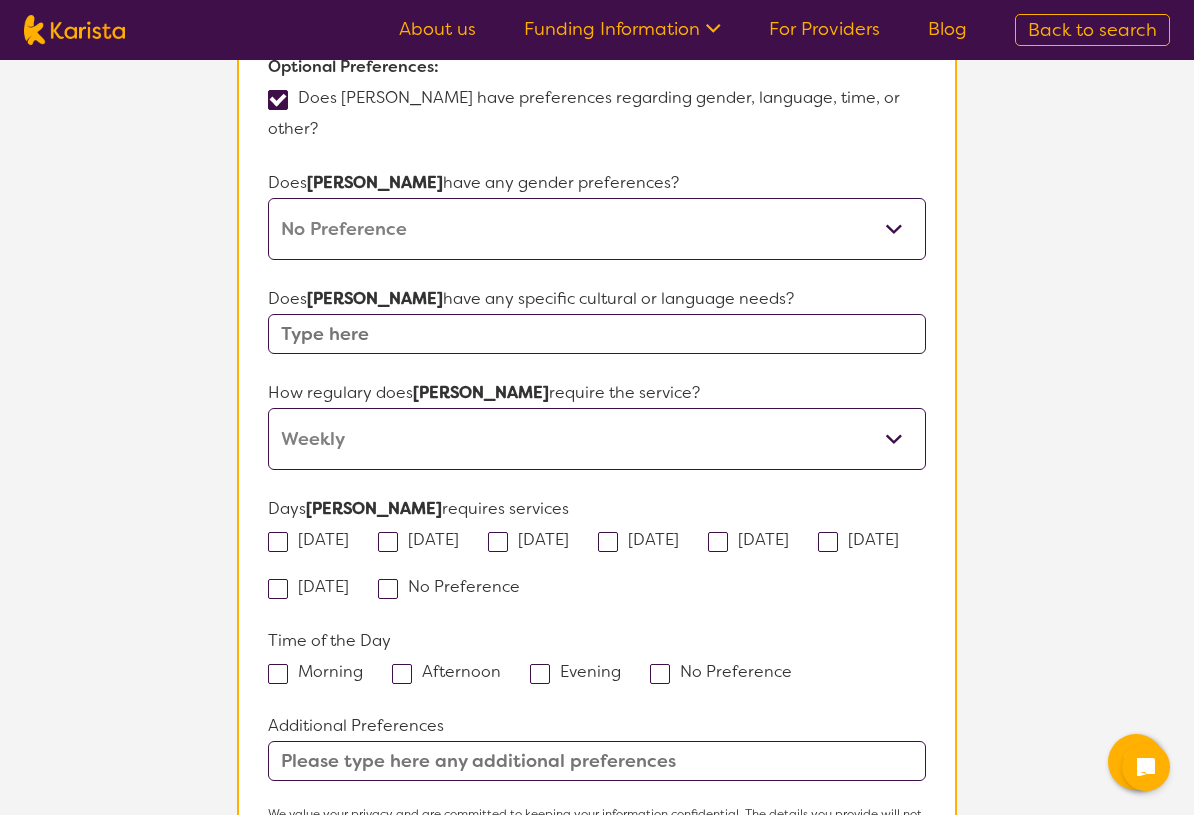 click at bounding box center (278, 542) 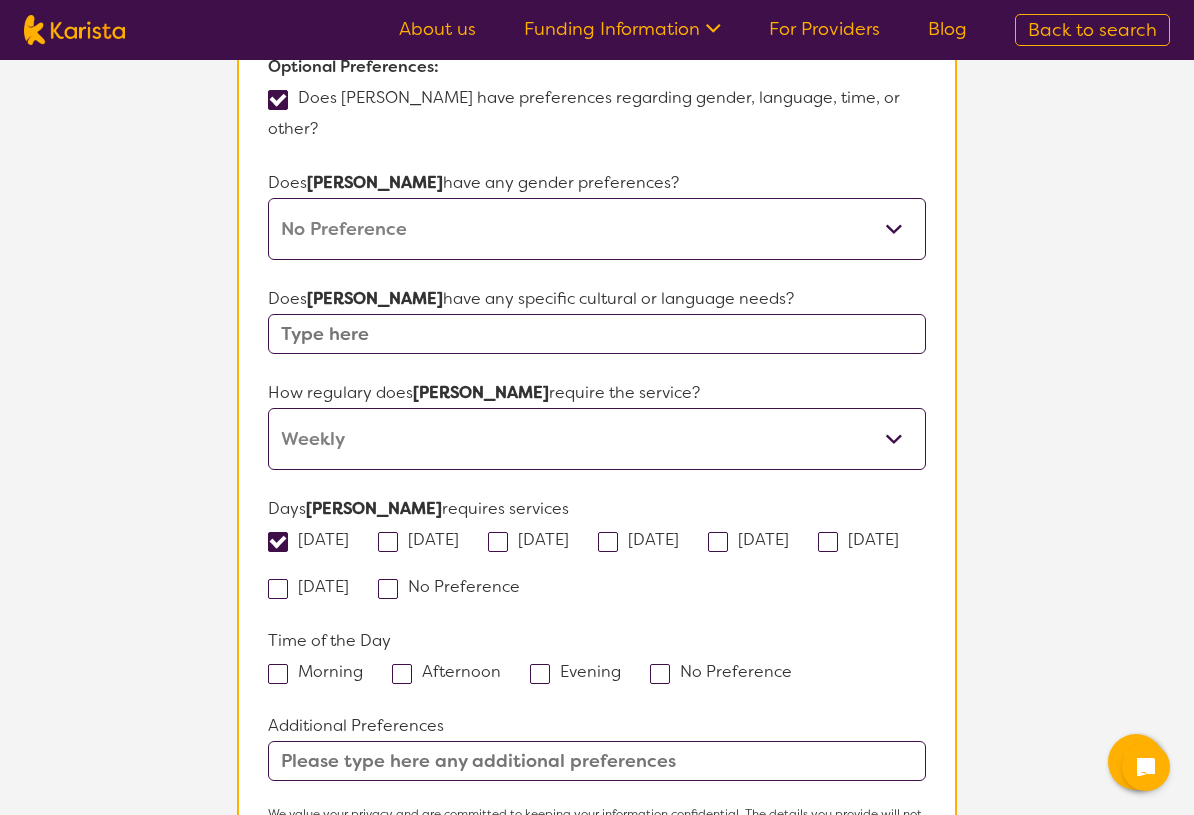 click at bounding box center [388, 542] 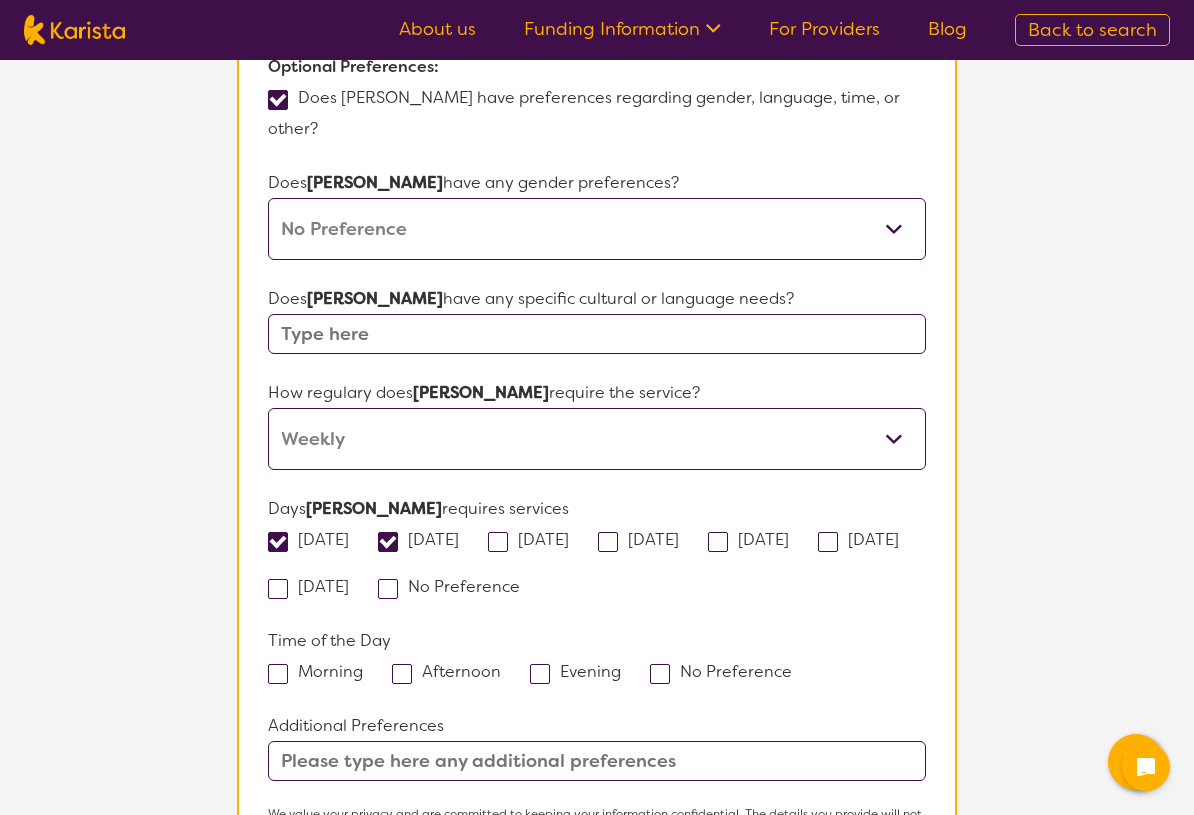 click at bounding box center (608, 542) 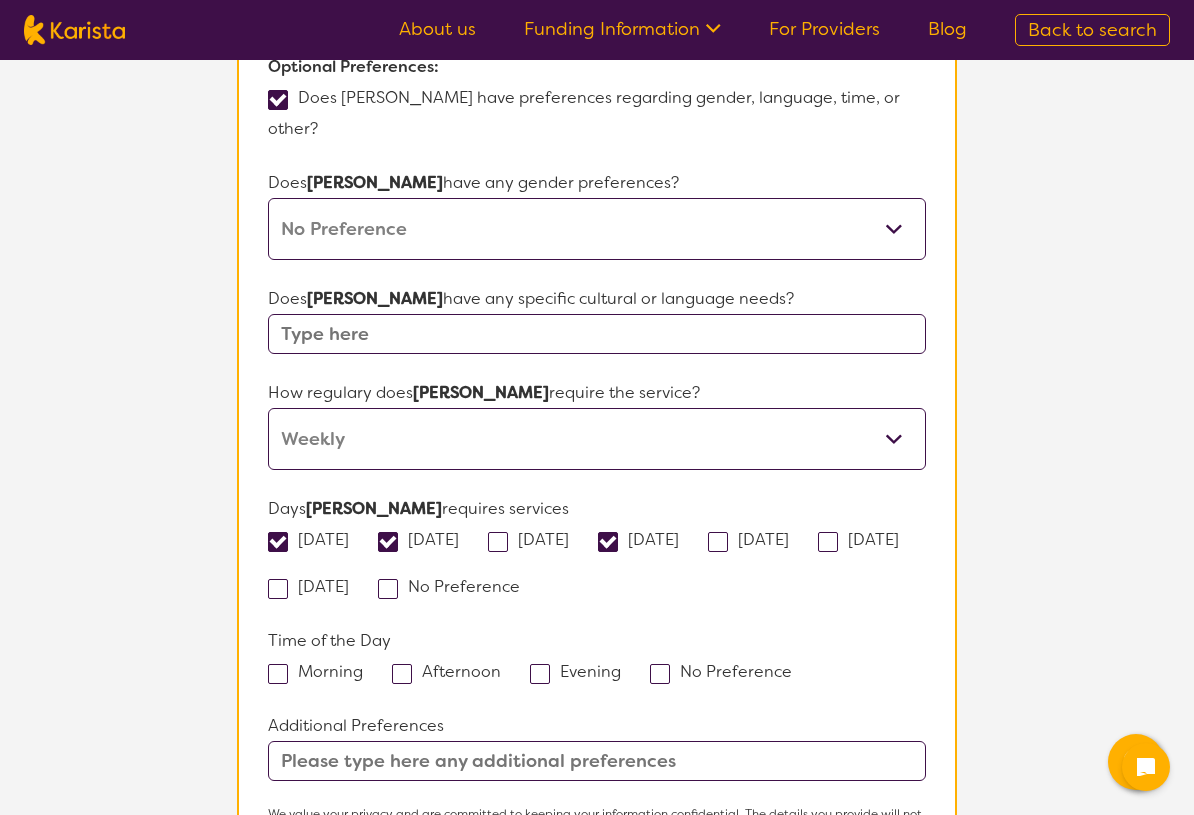 click at bounding box center [498, 542] 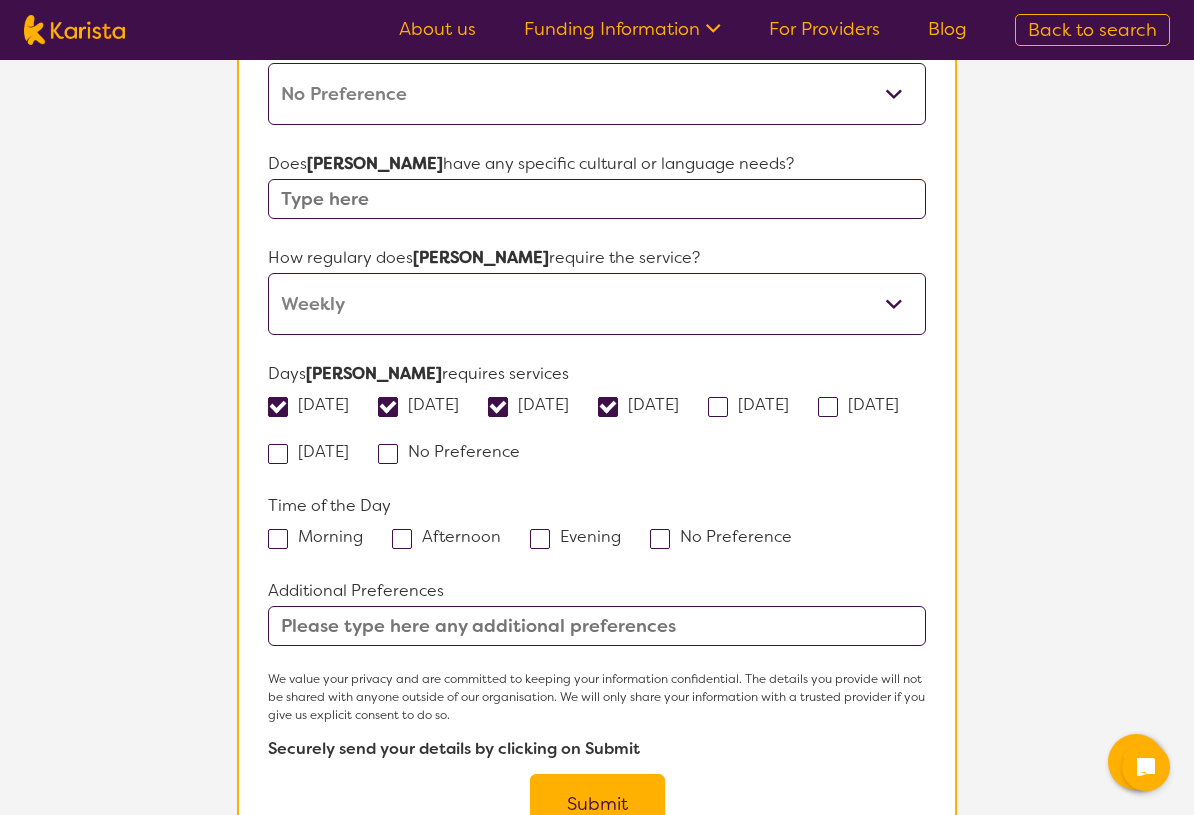 scroll, scrollTop: 1510, scrollLeft: 0, axis: vertical 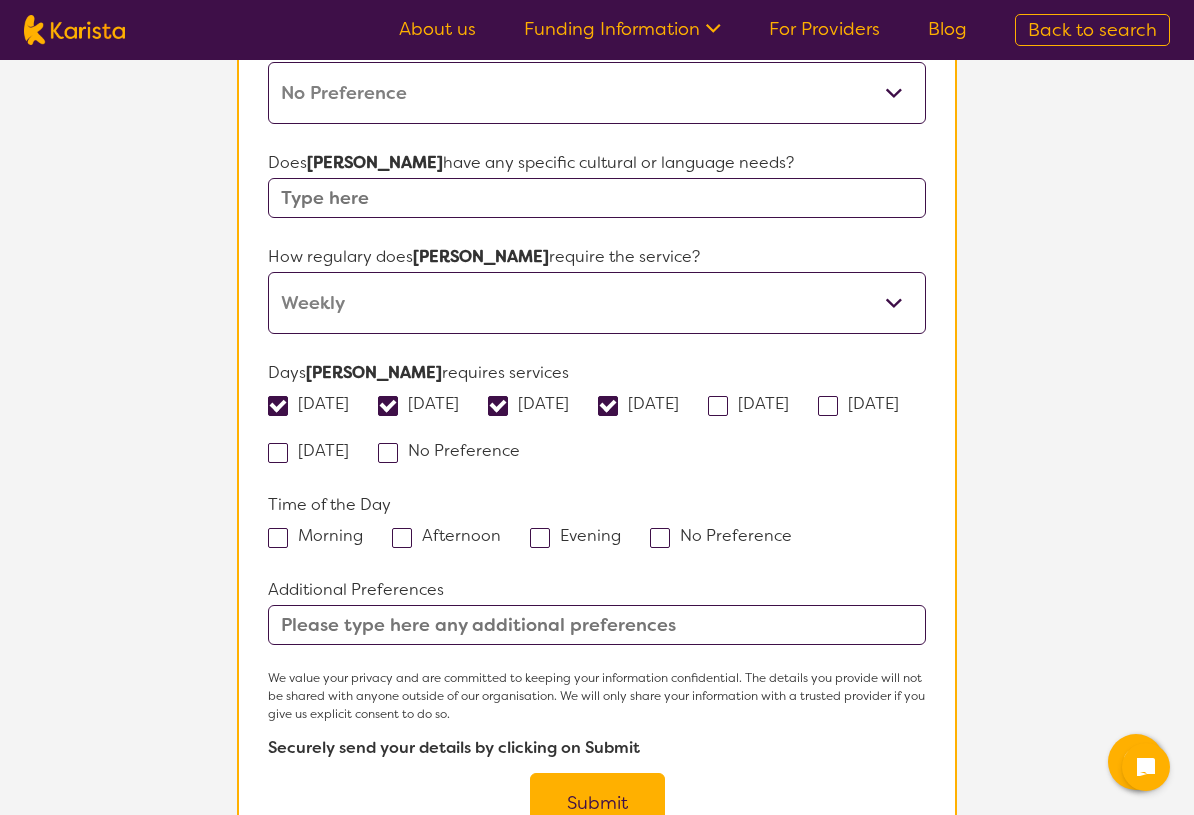 click at bounding box center [278, 538] 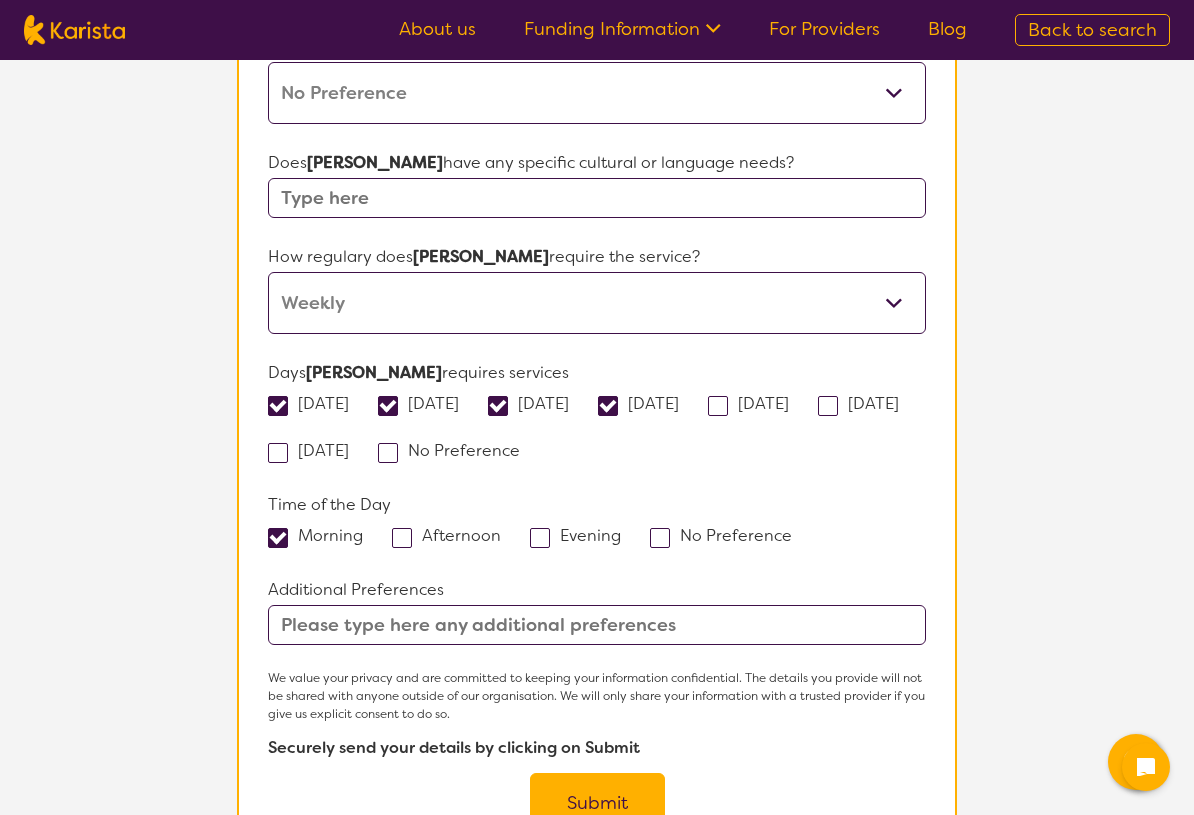 click at bounding box center [597, 625] 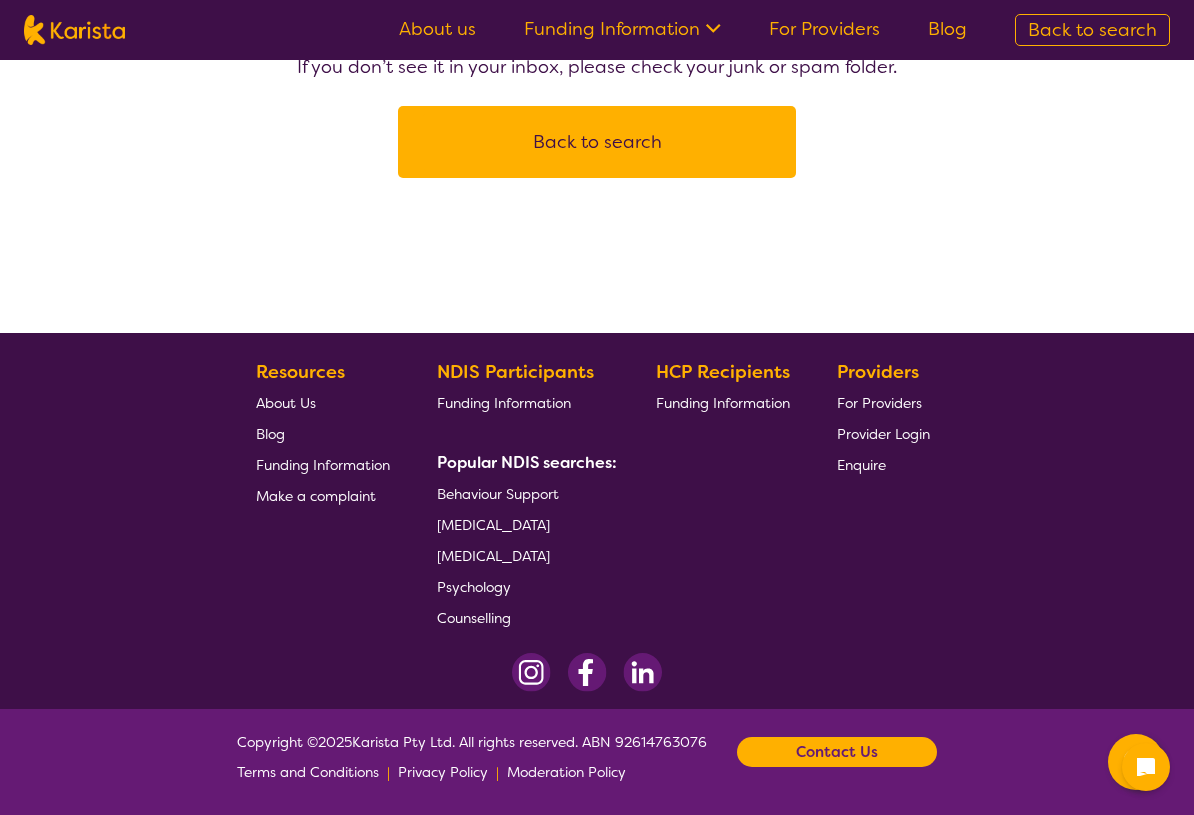 scroll, scrollTop: 0, scrollLeft: 0, axis: both 